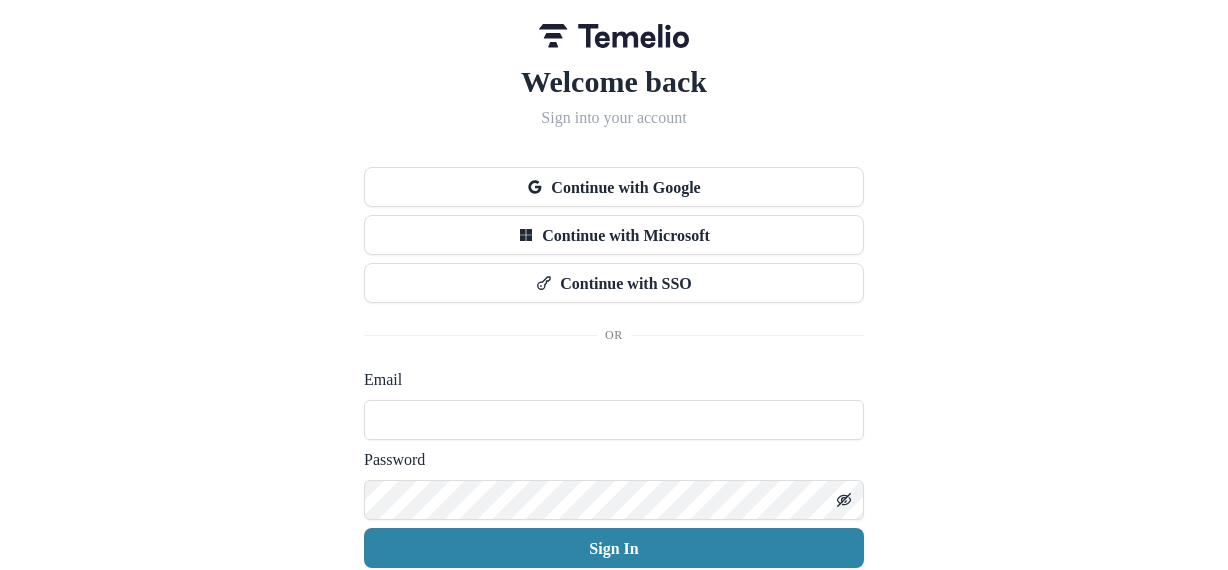 scroll, scrollTop: 0, scrollLeft: 0, axis: both 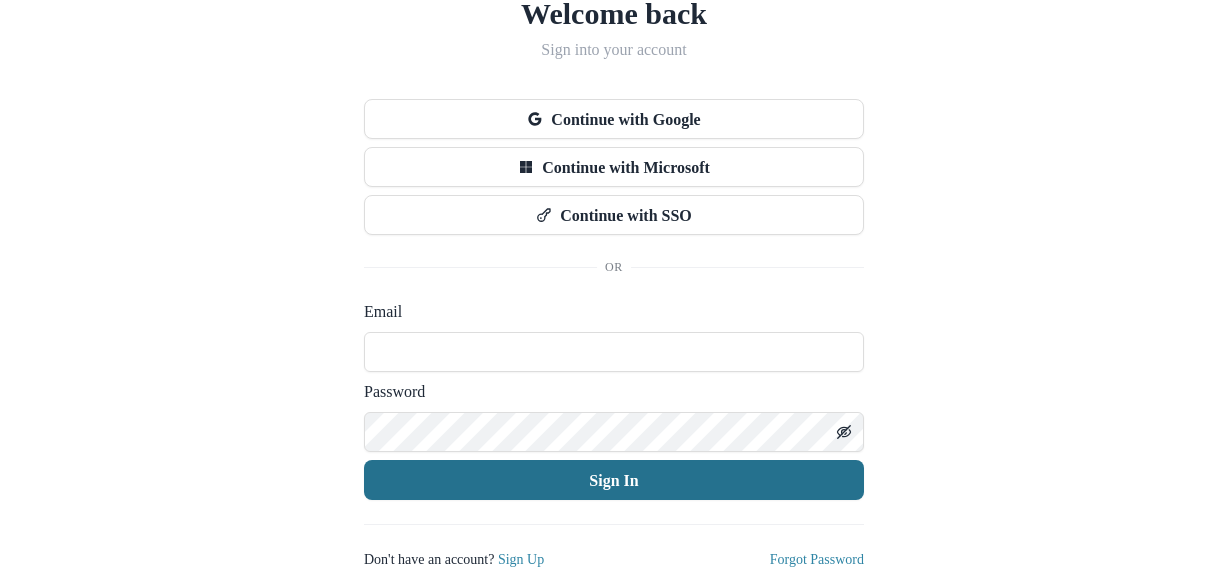 type on "**********" 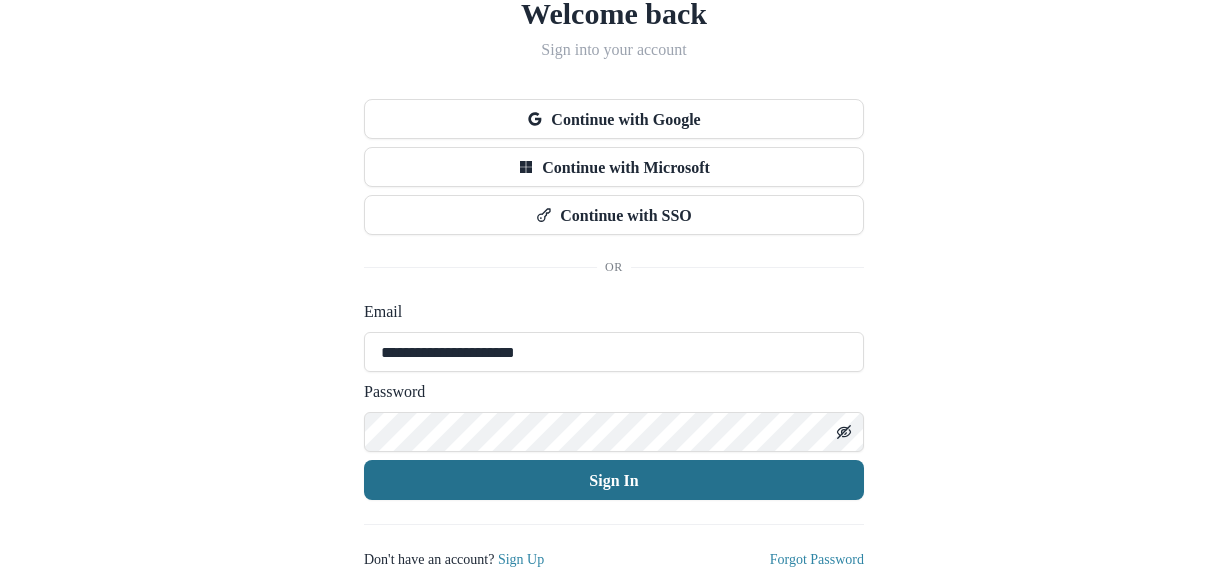 click on "Sign In" at bounding box center [614, 480] 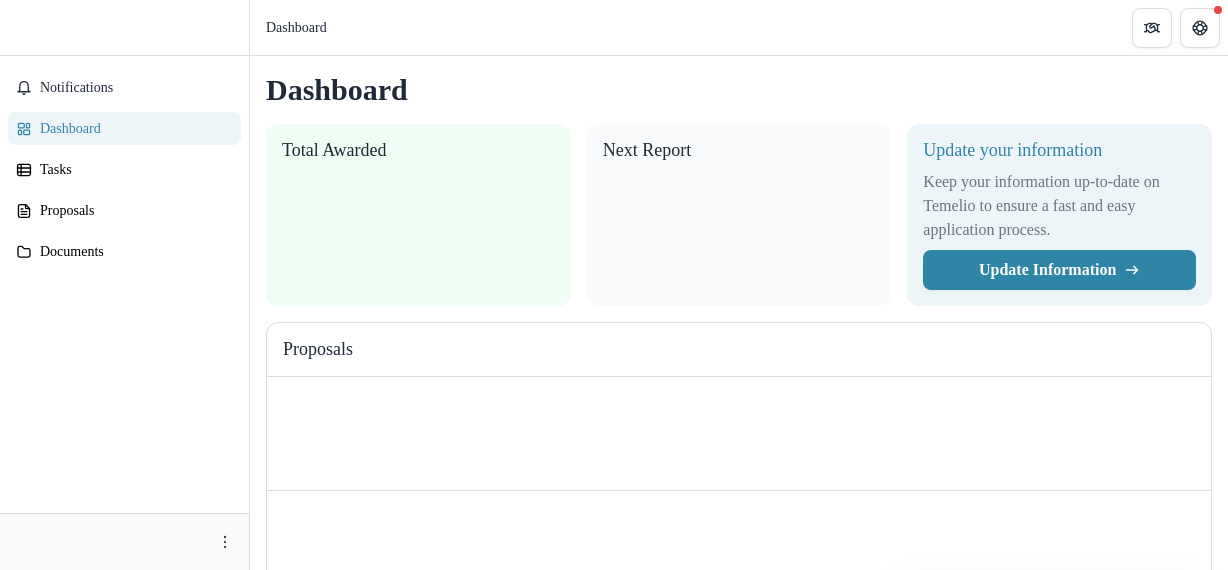 scroll, scrollTop: 0, scrollLeft: 0, axis: both 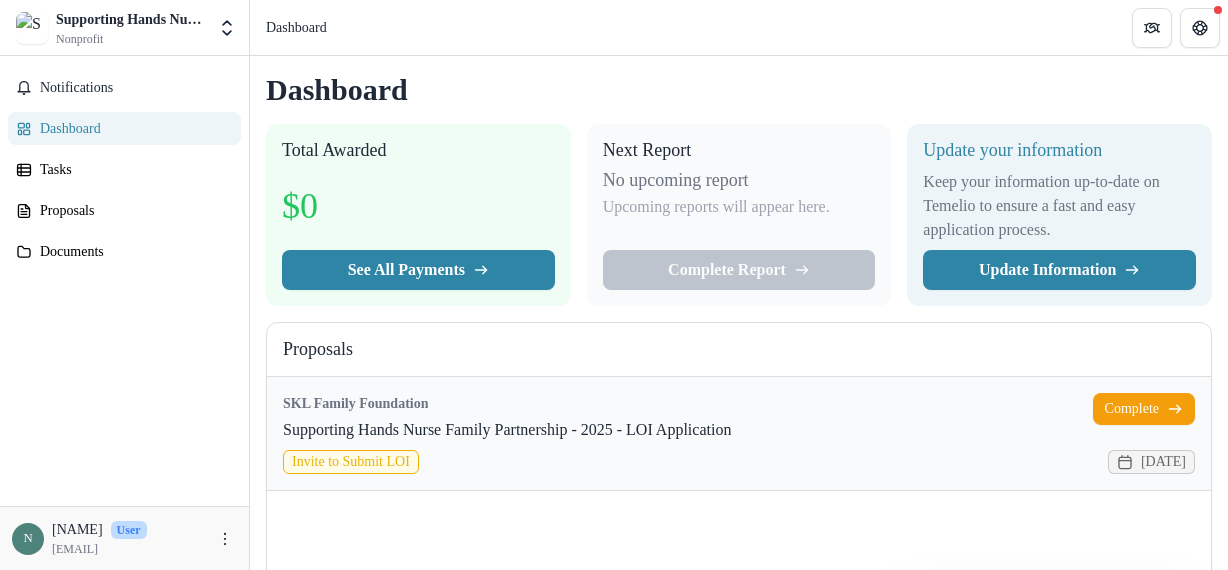 click on "Supporting Hands Nurse Family Partnership - 2025 - LOI Application" at bounding box center [507, 430] 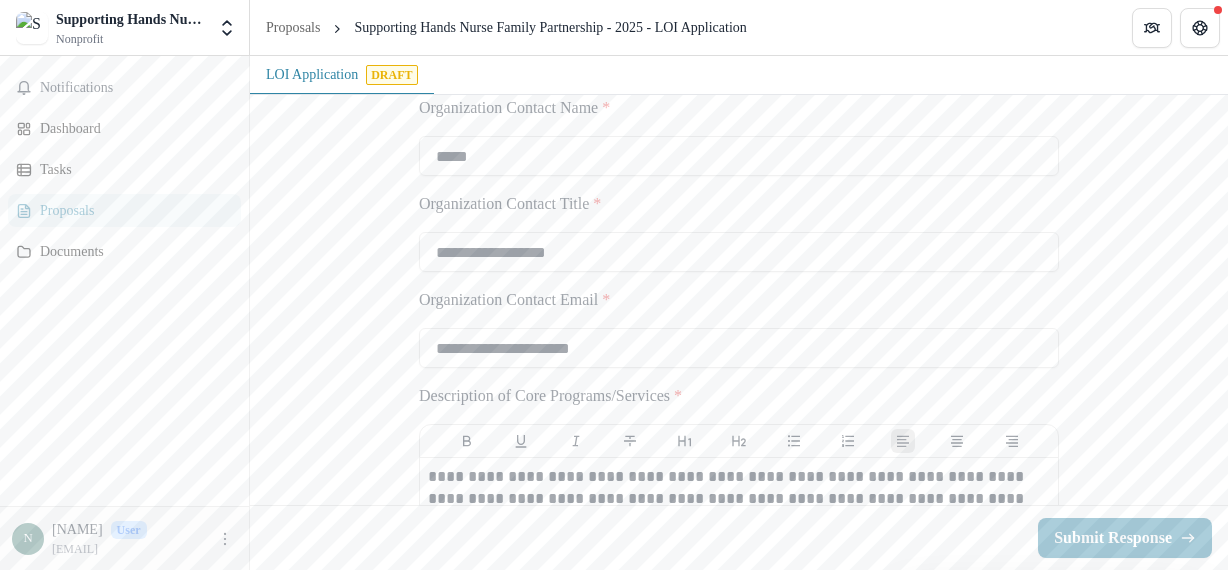 scroll, scrollTop: 1000, scrollLeft: 0, axis: vertical 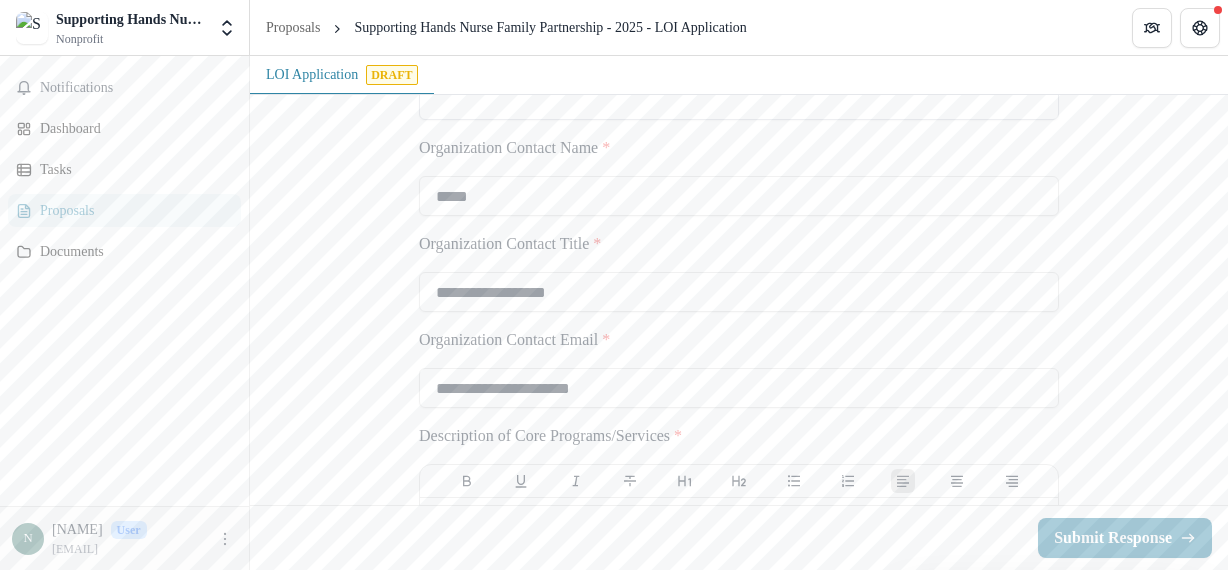 click on "Organization EIN *" at bounding box center [739, 100] 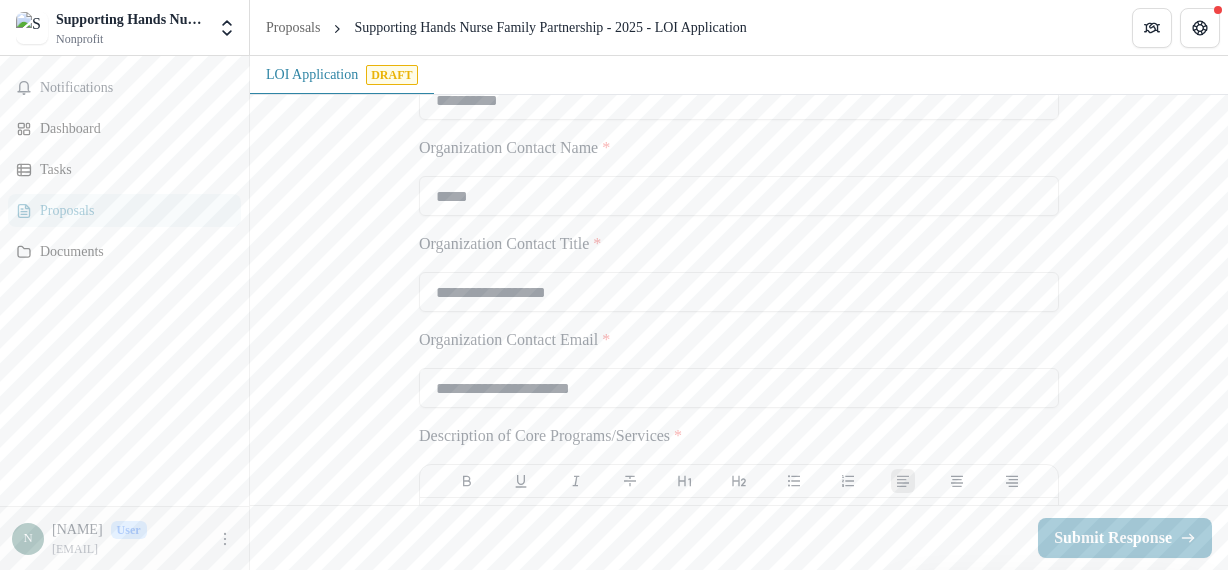 type on "**********" 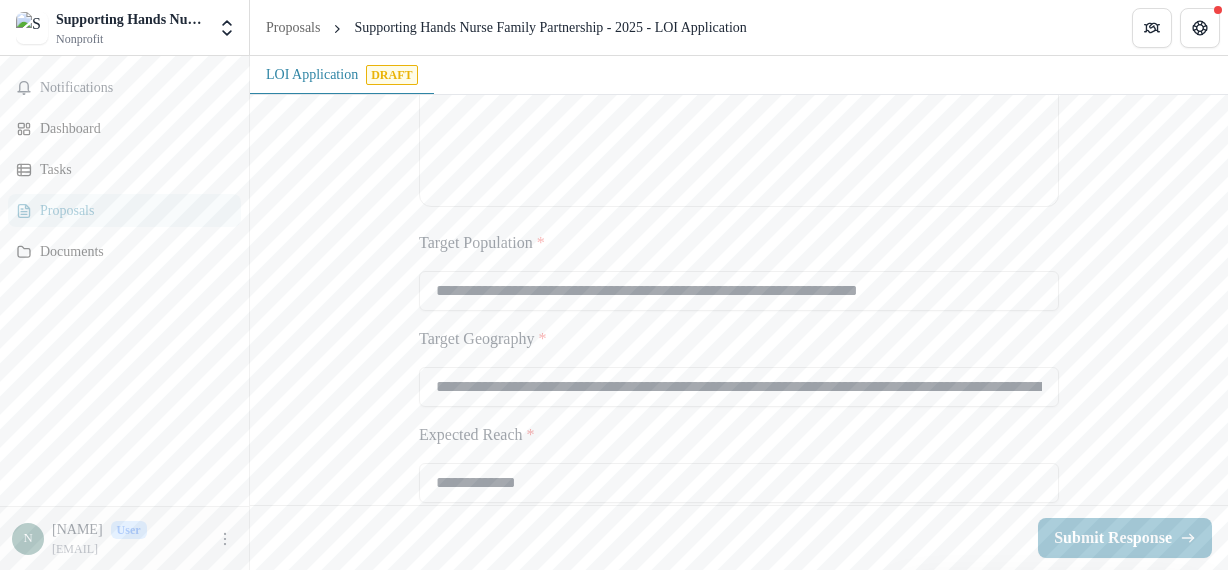 scroll, scrollTop: 1900, scrollLeft: 0, axis: vertical 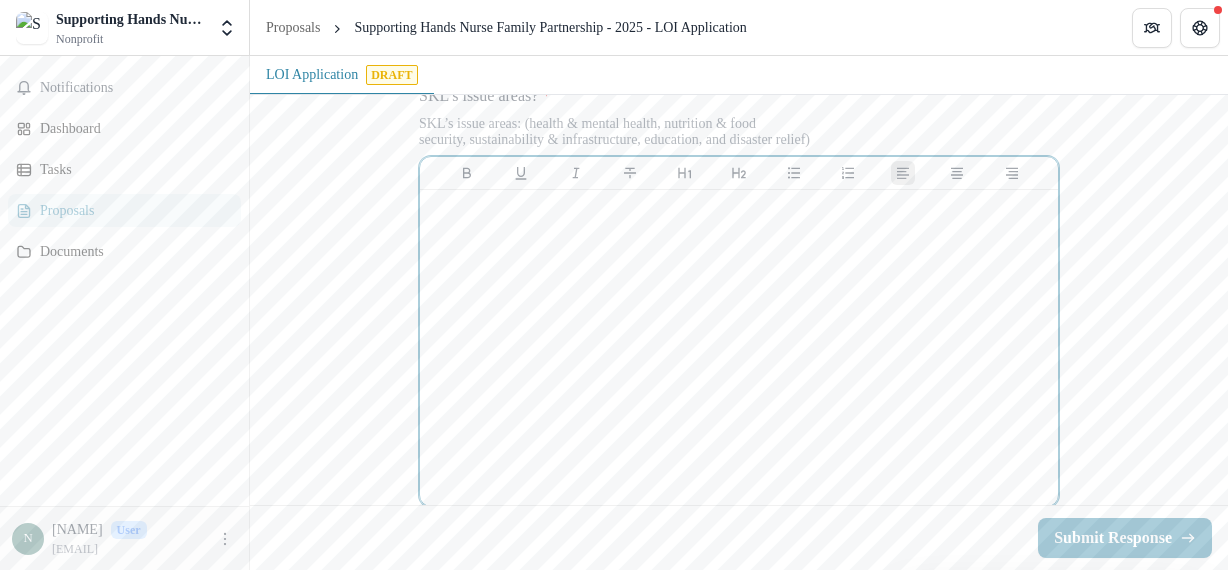 click at bounding box center [739, 209] 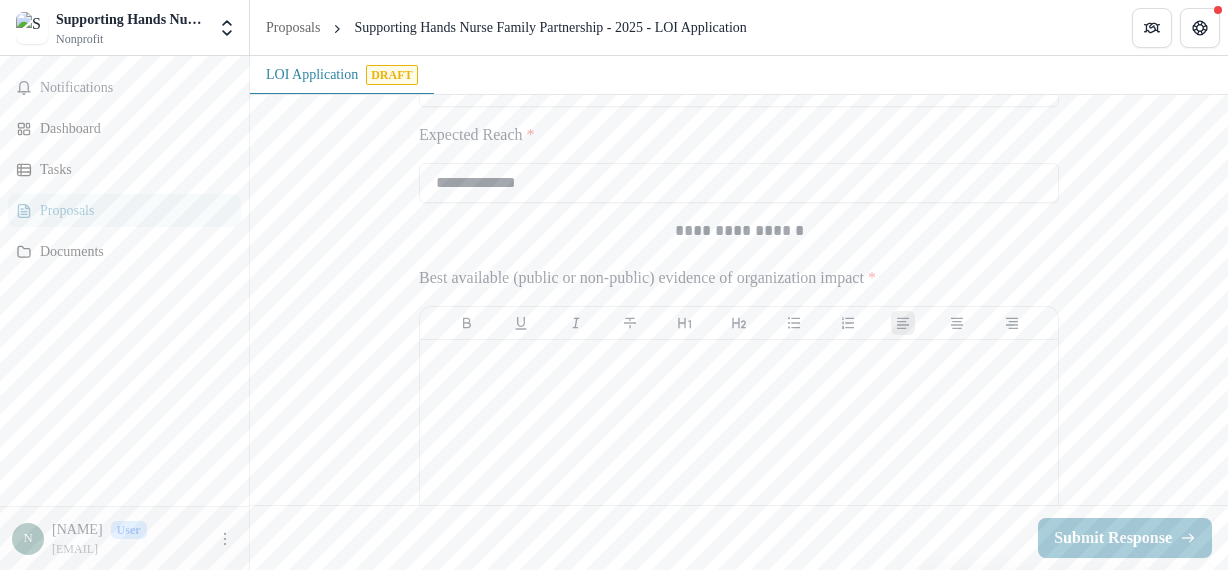 scroll, scrollTop: 2800, scrollLeft: 0, axis: vertical 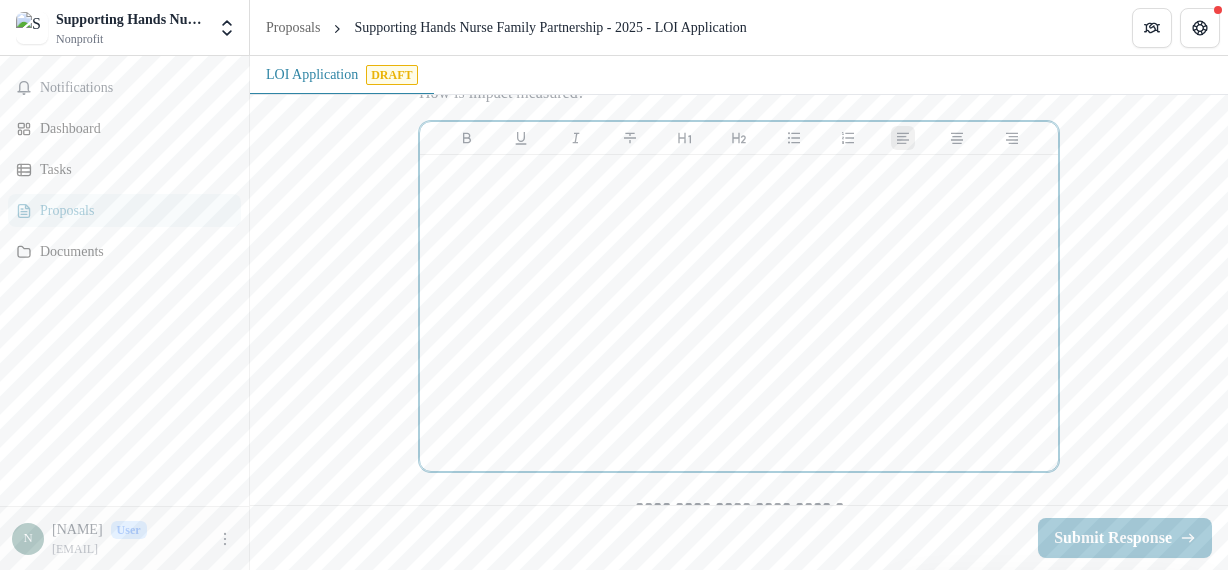click at bounding box center [739, 174] 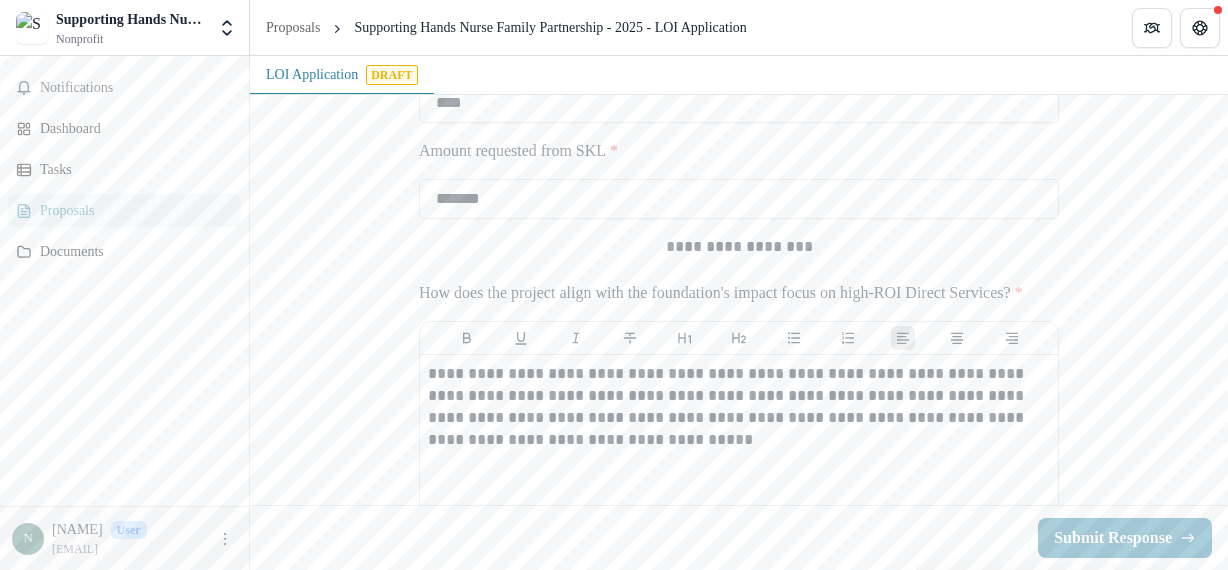 scroll, scrollTop: 3720, scrollLeft: 0, axis: vertical 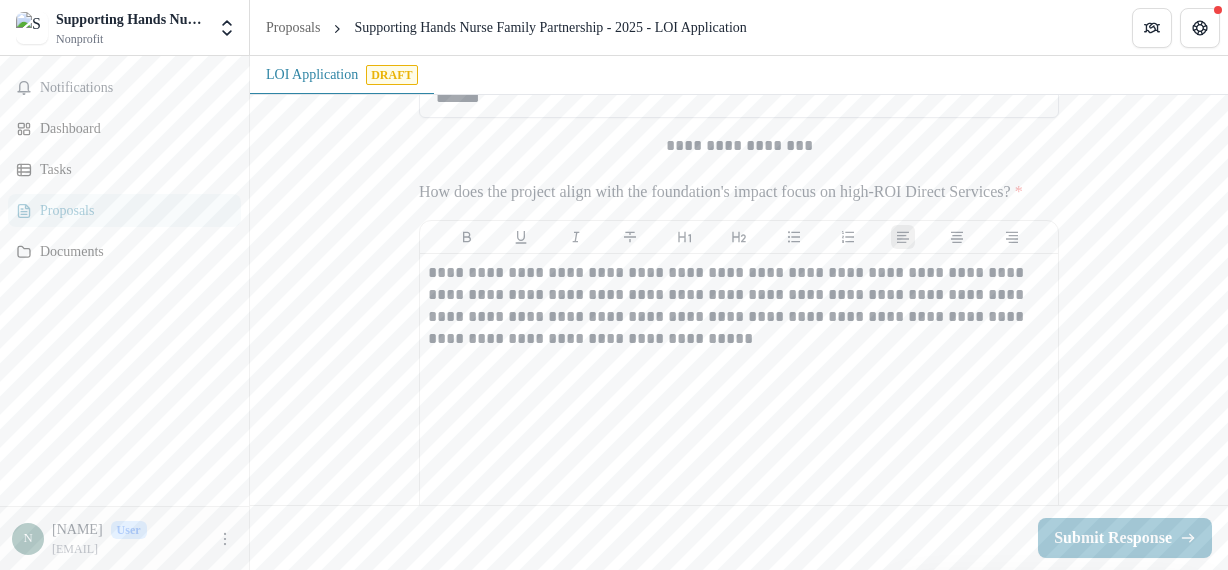 drag, startPoint x: 460, startPoint y: 235, endPoint x: 444, endPoint y: 237, distance: 16.124516 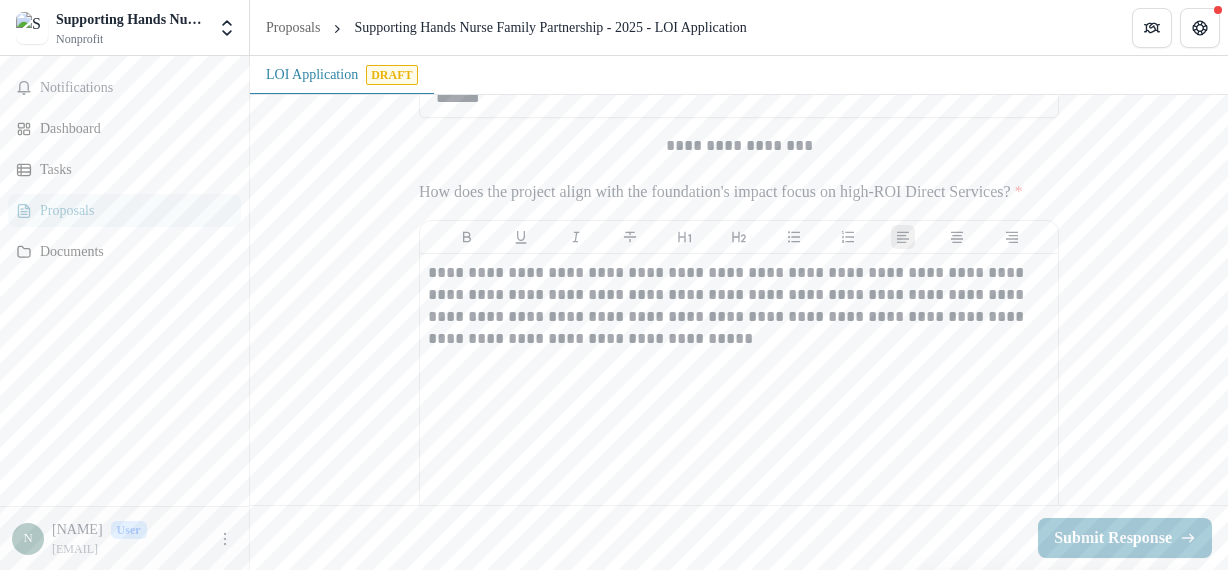 type on "*******" 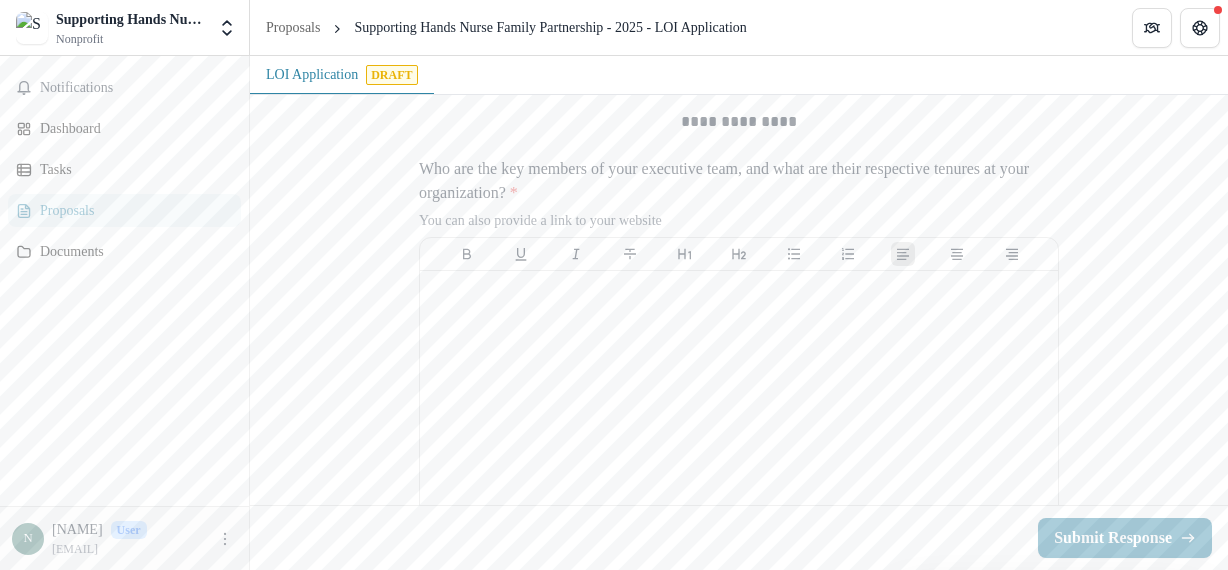 scroll, scrollTop: 4741, scrollLeft: 0, axis: vertical 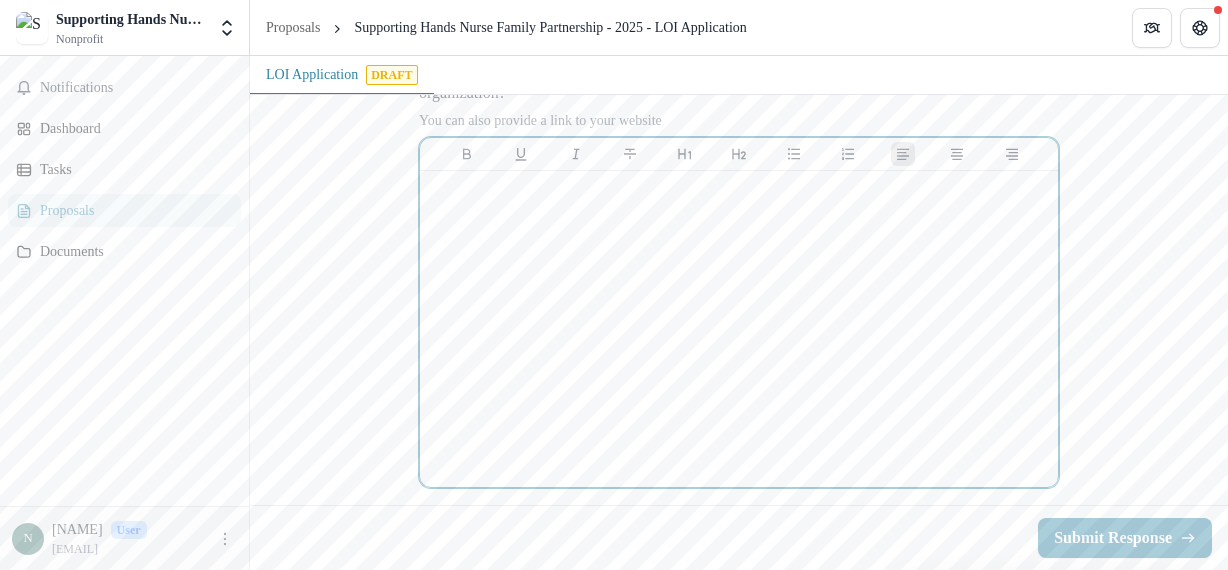 click at bounding box center (739, 190) 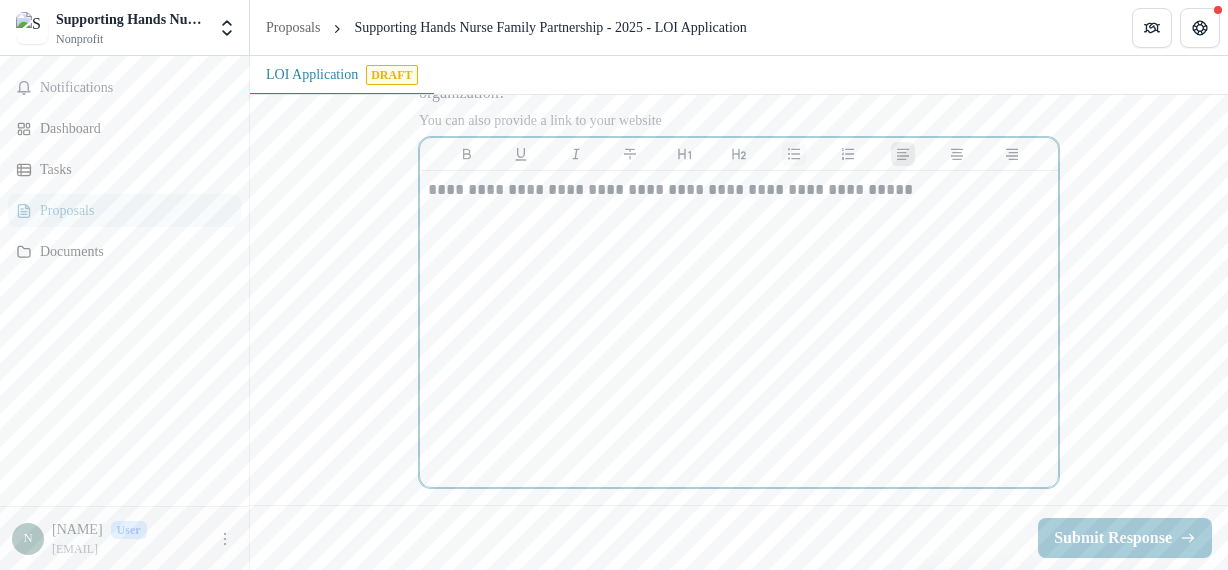 click at bounding box center [794, 154] 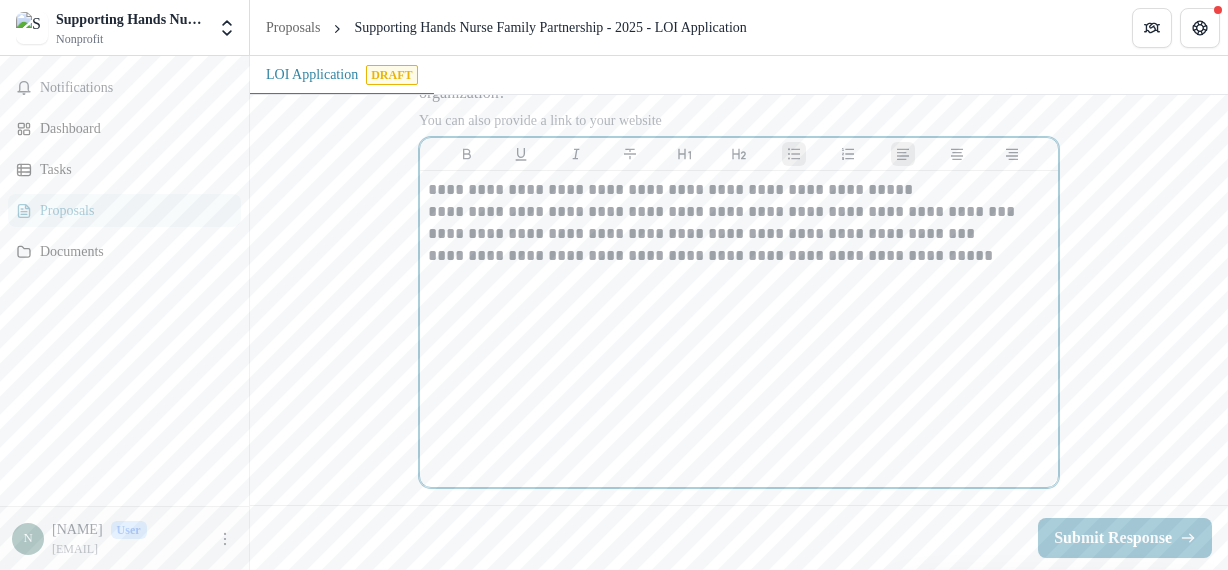 click on "**********" at bounding box center [727, 212] 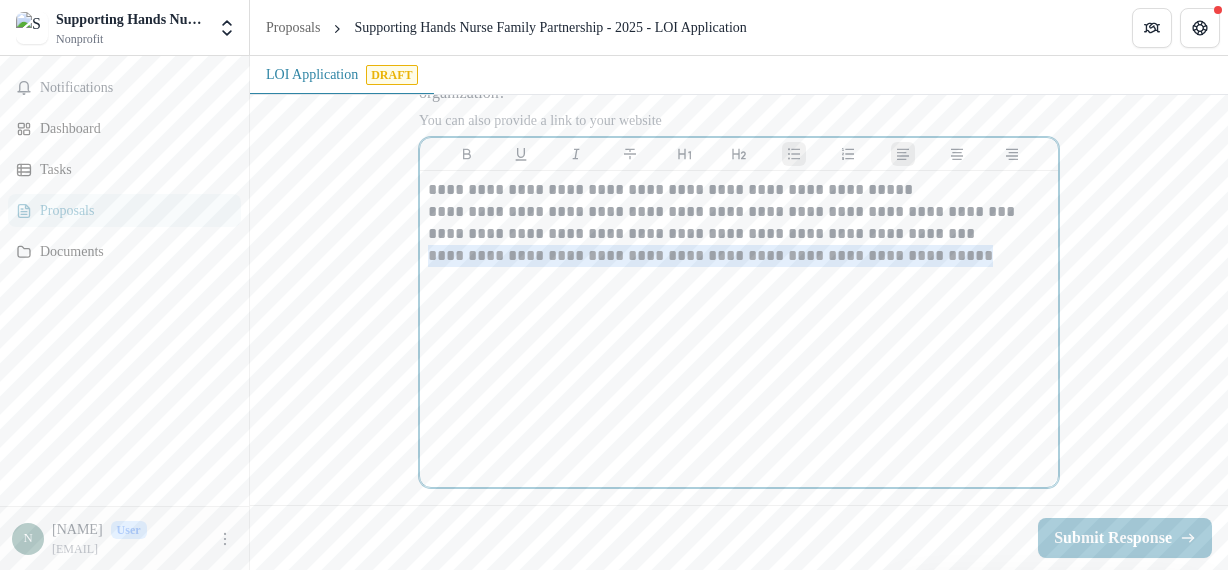 click on "**********" at bounding box center [739, -1687] 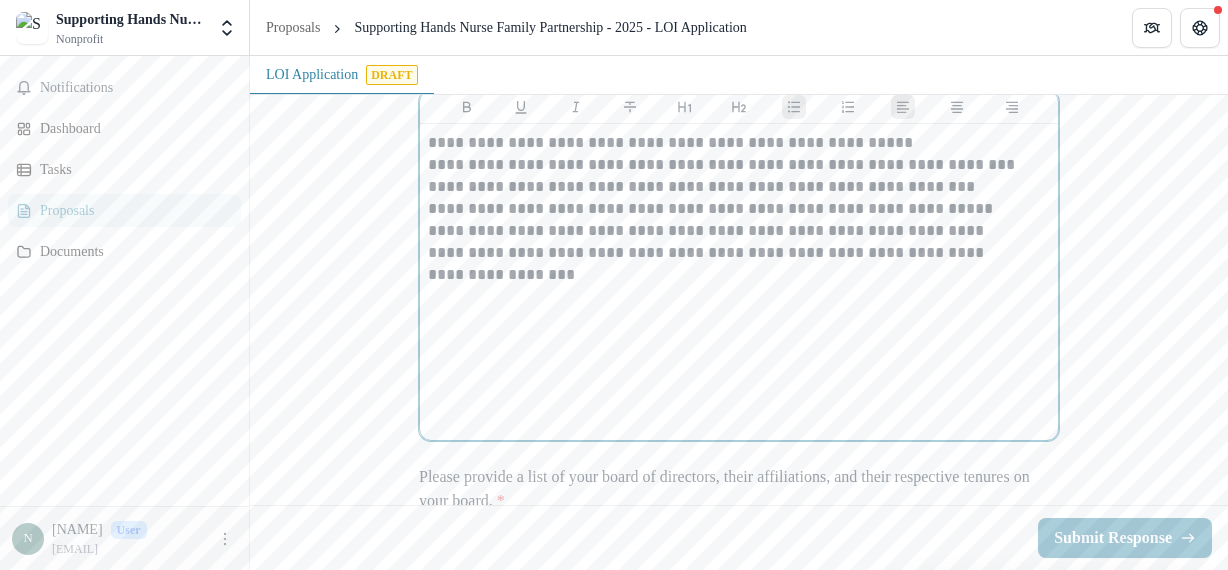 scroll, scrollTop: 4841, scrollLeft: 0, axis: vertical 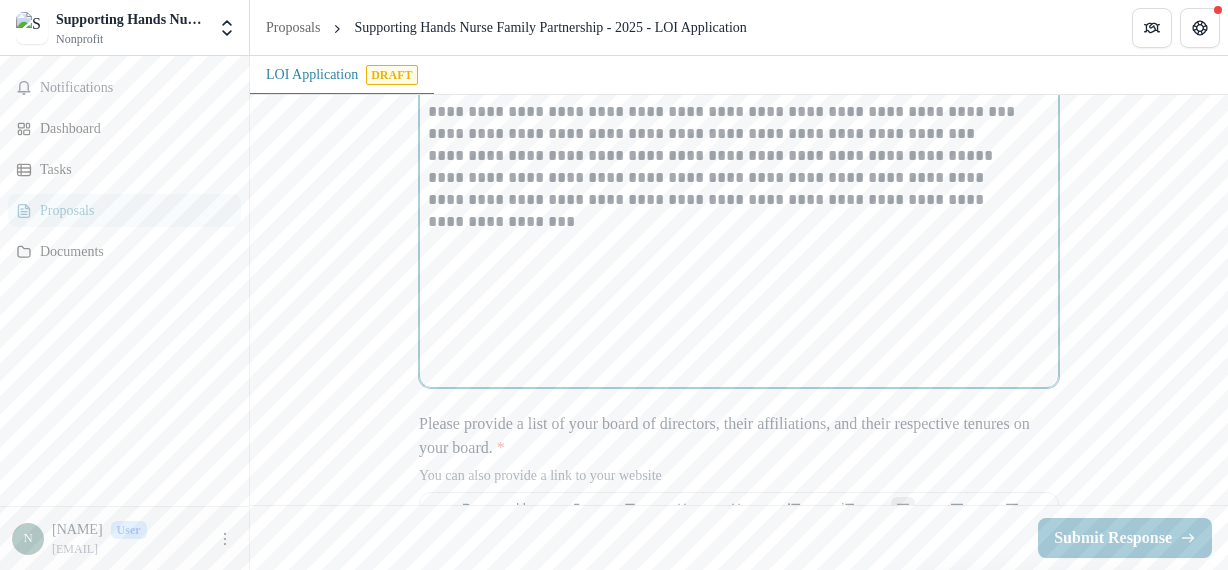 click on "**********" at bounding box center [739, 229] 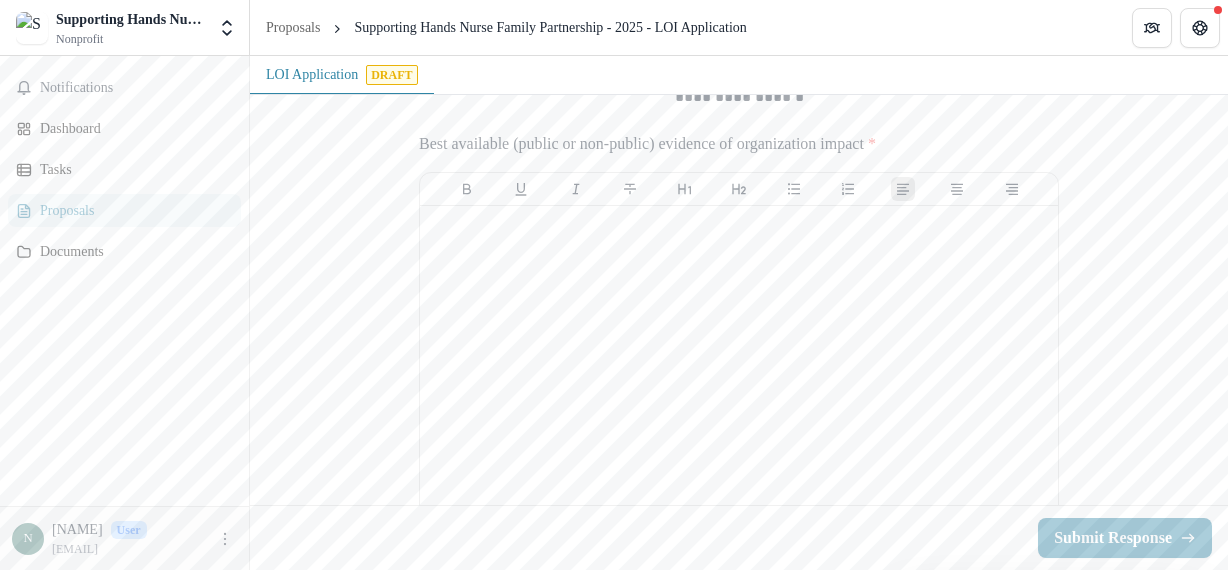 scroll, scrollTop: 2672, scrollLeft: 0, axis: vertical 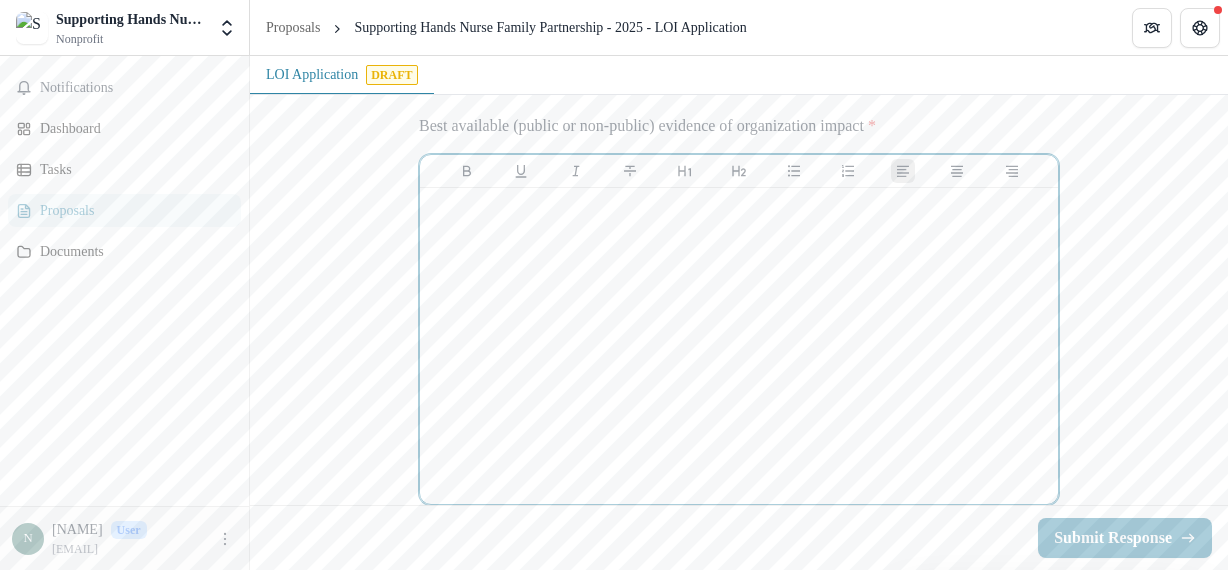 click at bounding box center [739, 207] 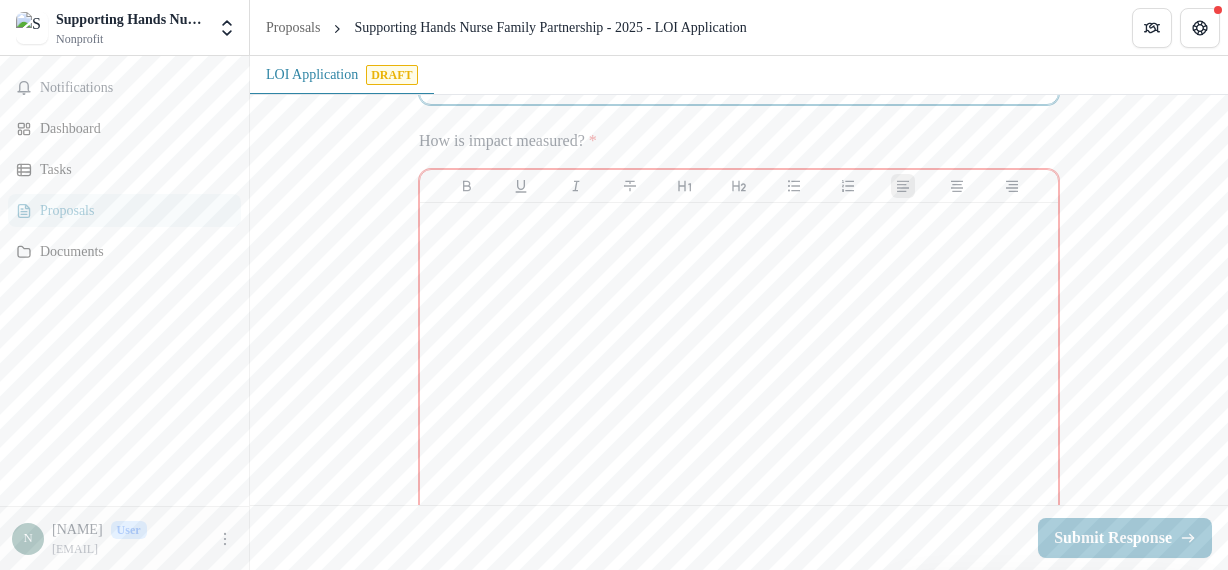 scroll, scrollTop: 3172, scrollLeft: 0, axis: vertical 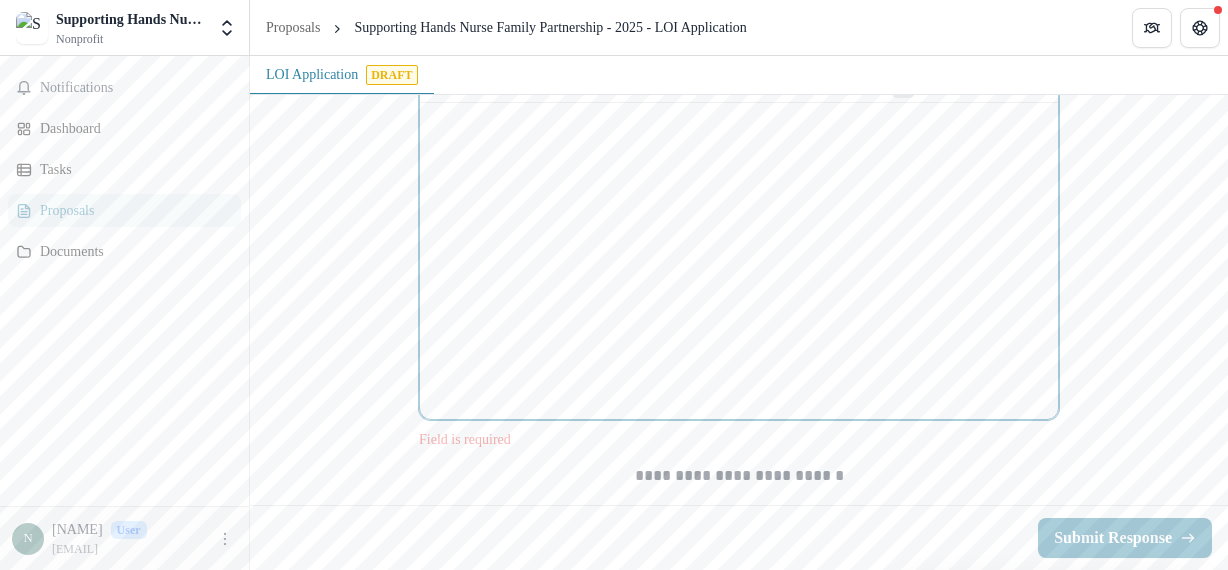 click at bounding box center [739, 261] 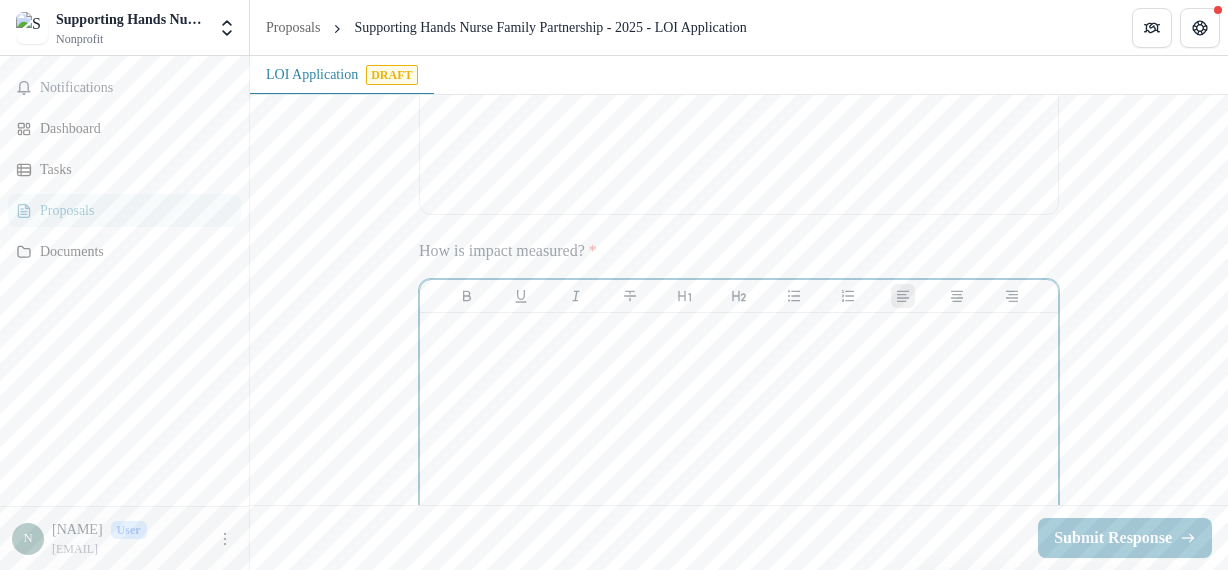 scroll, scrollTop: 2772, scrollLeft: 0, axis: vertical 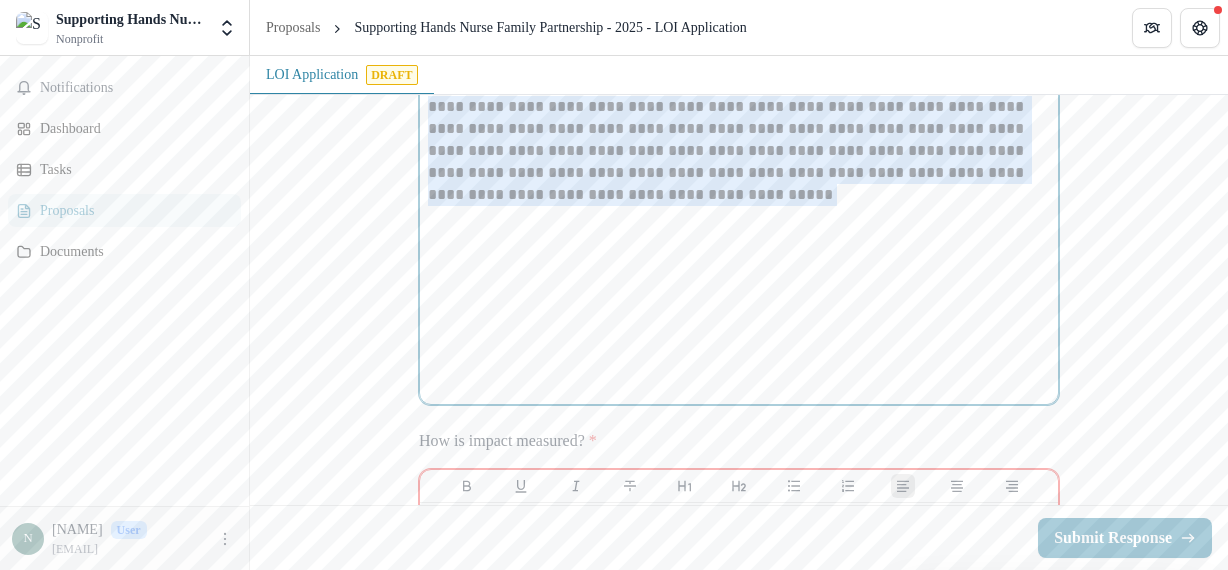 drag, startPoint x: 496, startPoint y: 321, endPoint x: 426, endPoint y: 241, distance: 106.30146 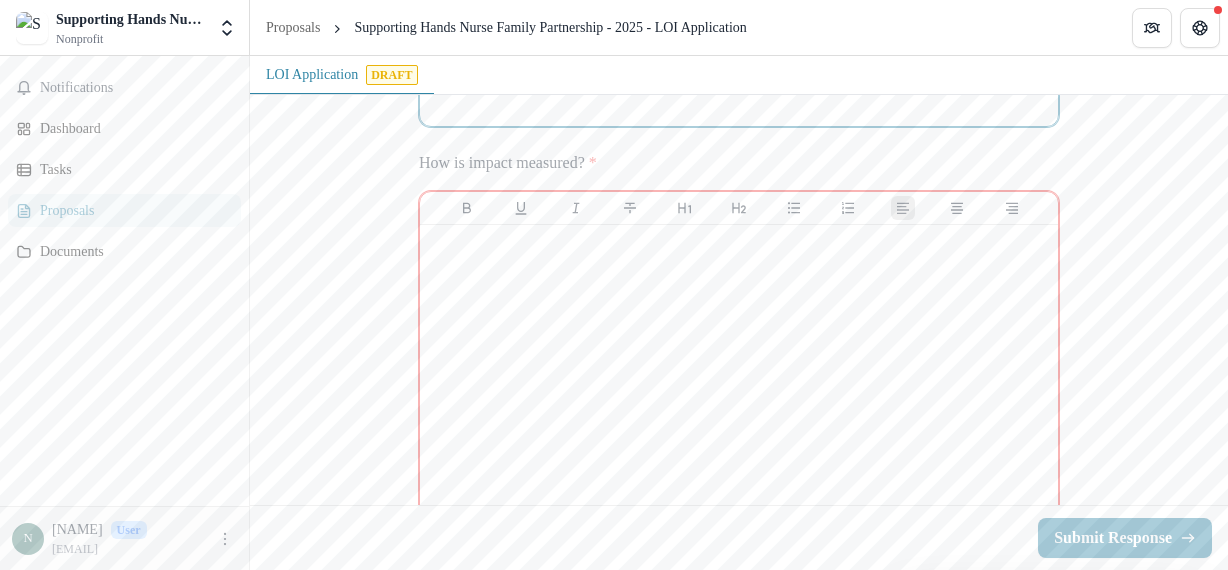 scroll, scrollTop: 3172, scrollLeft: 0, axis: vertical 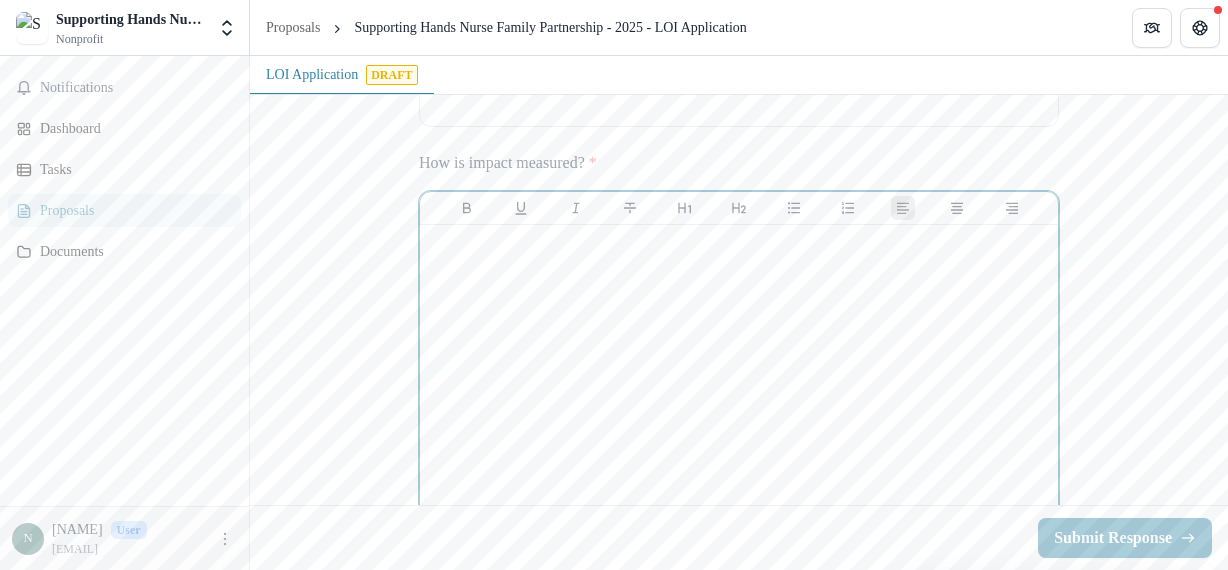 click at bounding box center (739, 244) 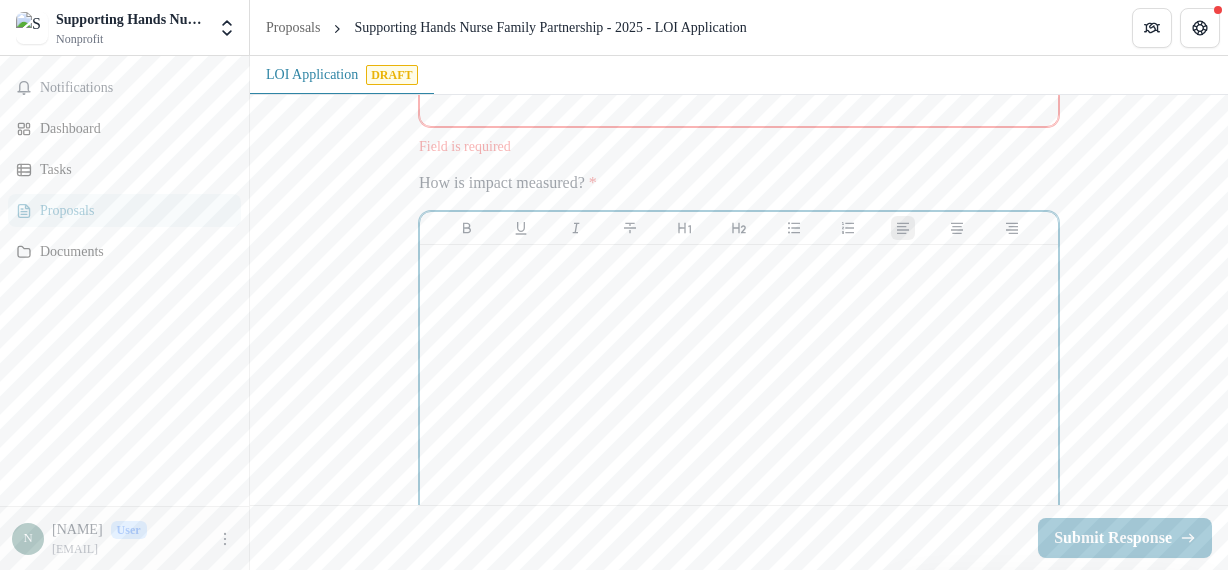scroll, scrollTop: 3070, scrollLeft: 0, axis: vertical 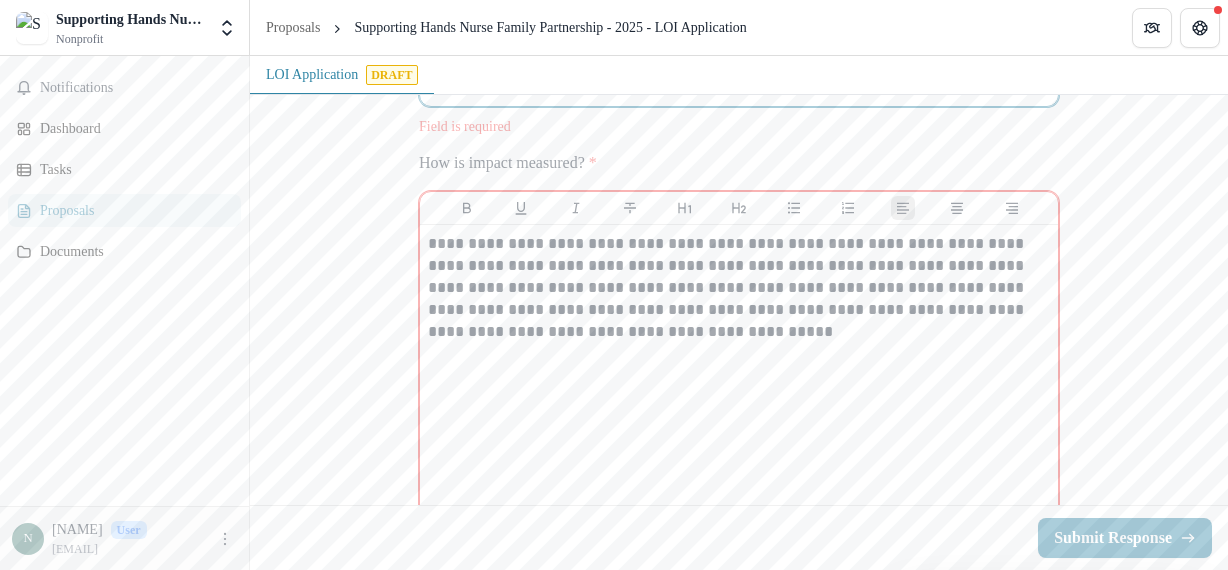 click at bounding box center [739, -52] 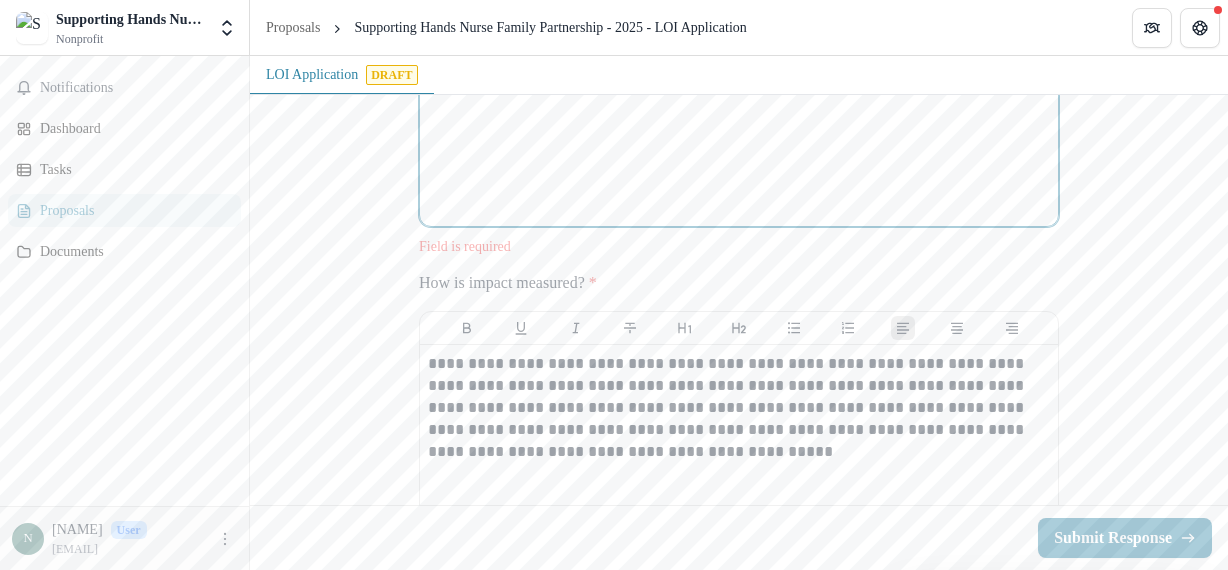 scroll, scrollTop: 2750, scrollLeft: 0, axis: vertical 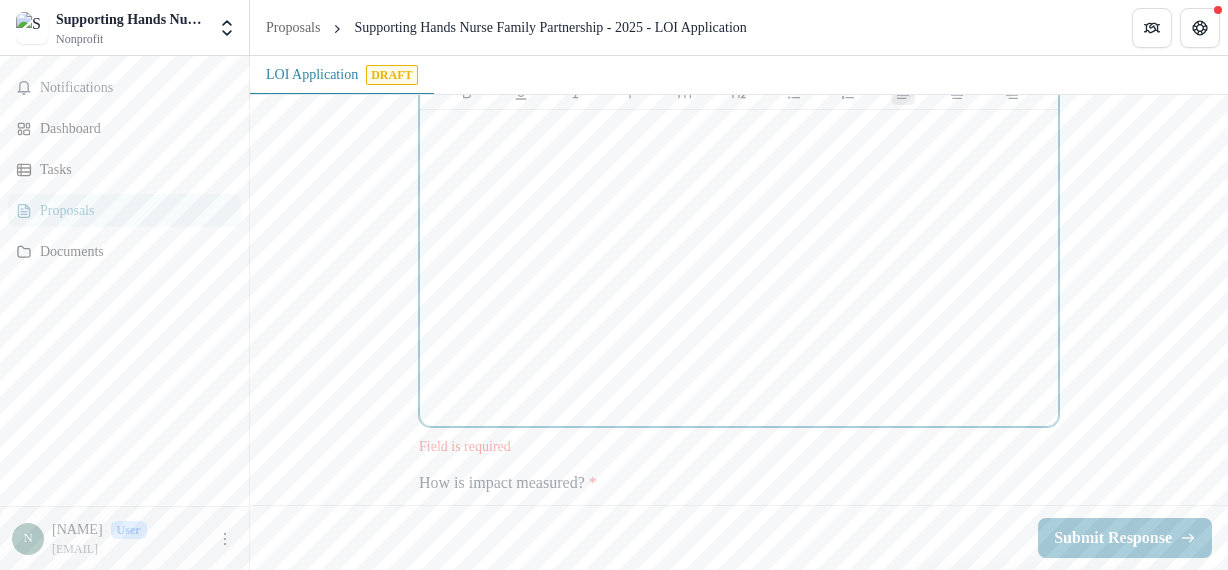 click at bounding box center (739, 268) 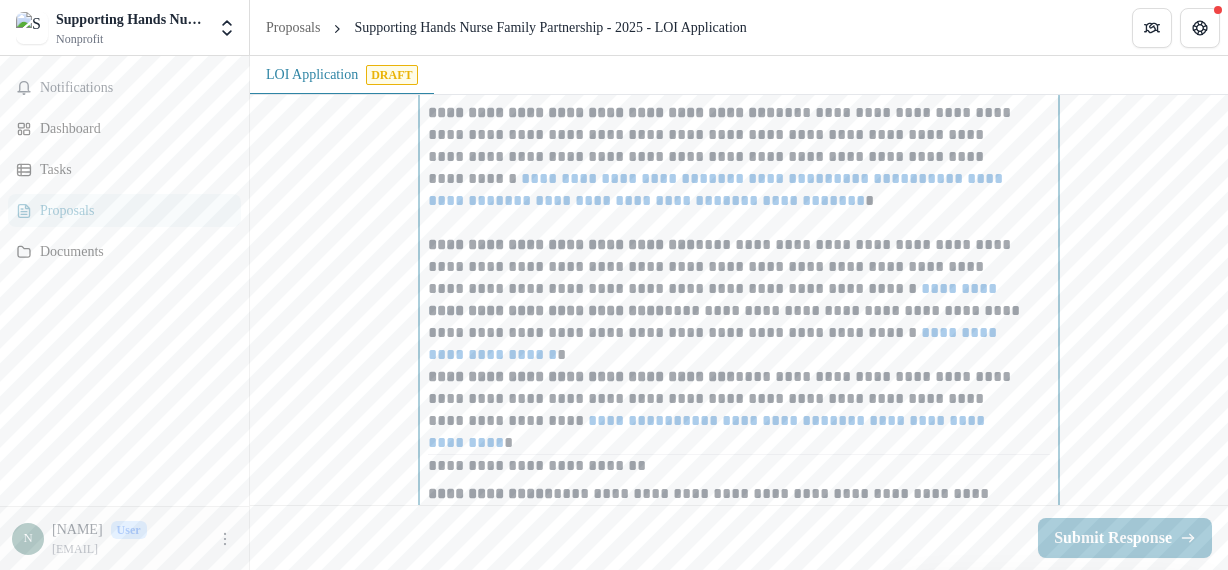 scroll, scrollTop: 2749, scrollLeft: 0, axis: vertical 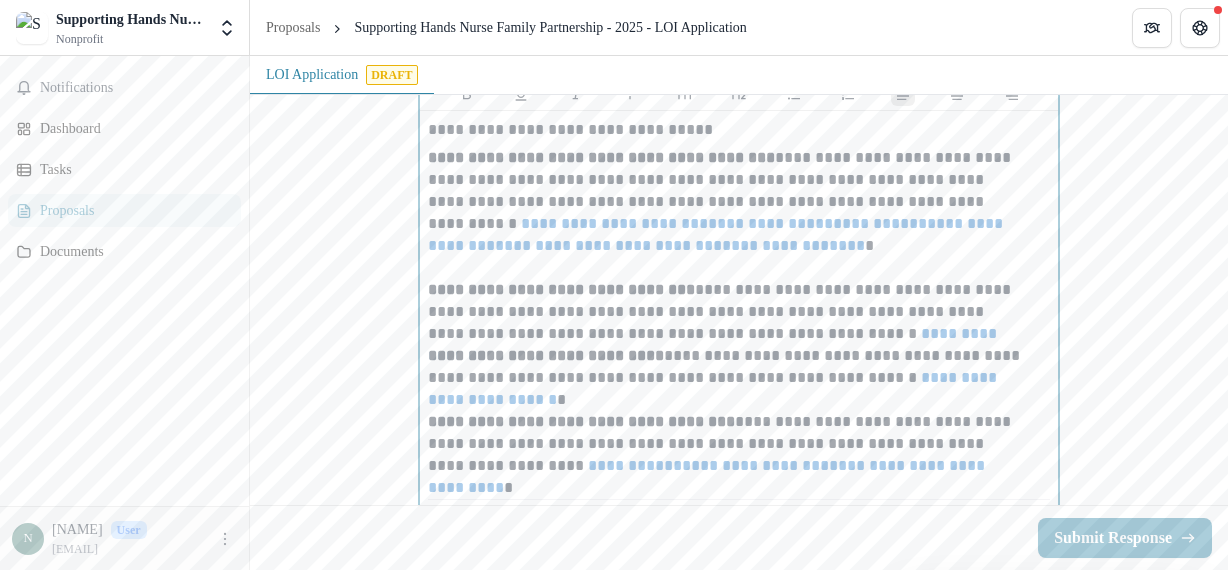 click on "**********" at bounding box center [739, 133] 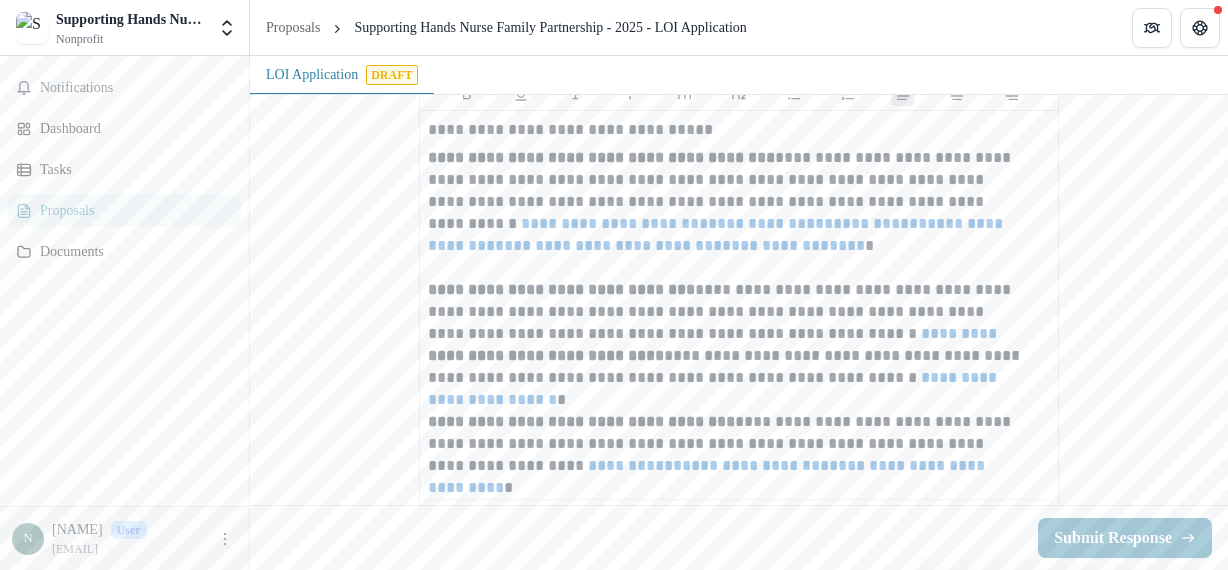 drag, startPoint x: 422, startPoint y: 268, endPoint x: 516, endPoint y: 329, distance: 112.05802 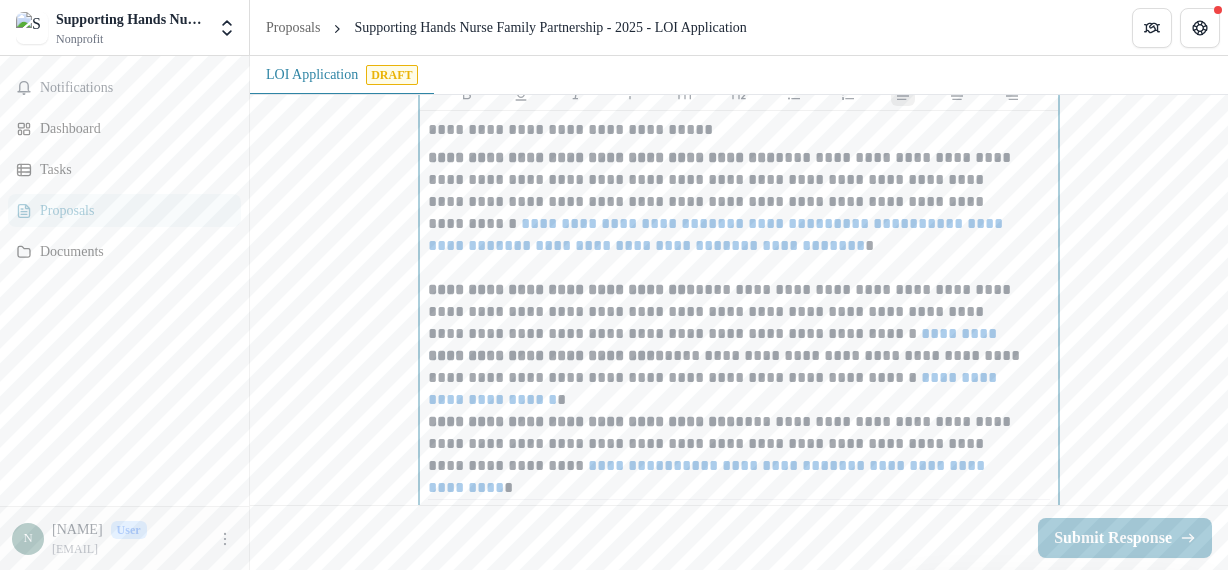 click on "**********" at bounding box center (739, 133) 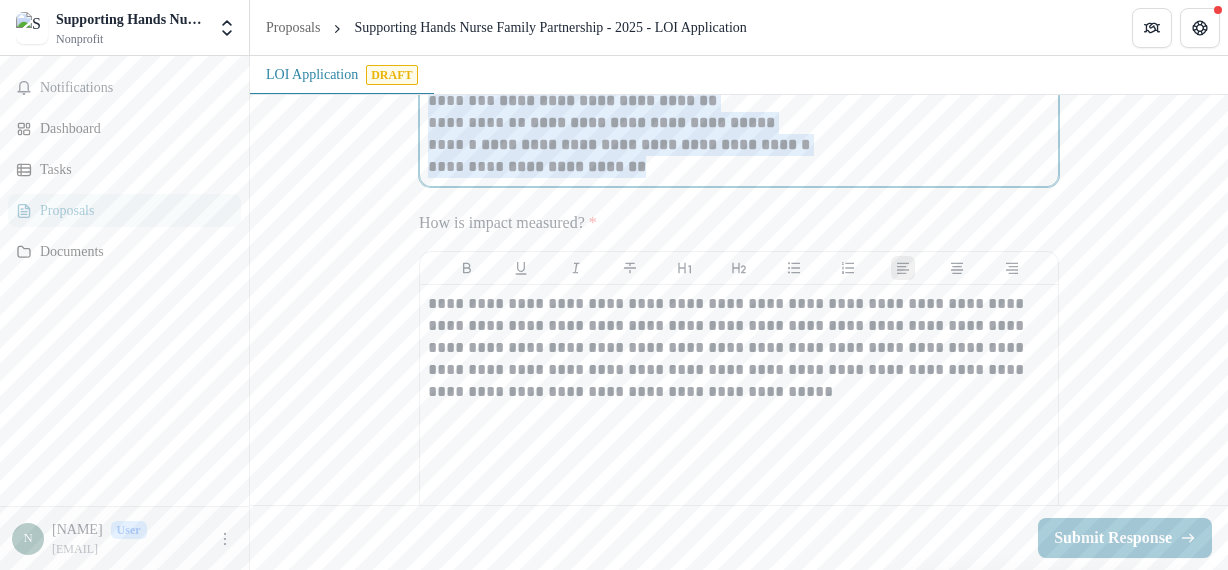 scroll, scrollTop: 3249, scrollLeft: 0, axis: vertical 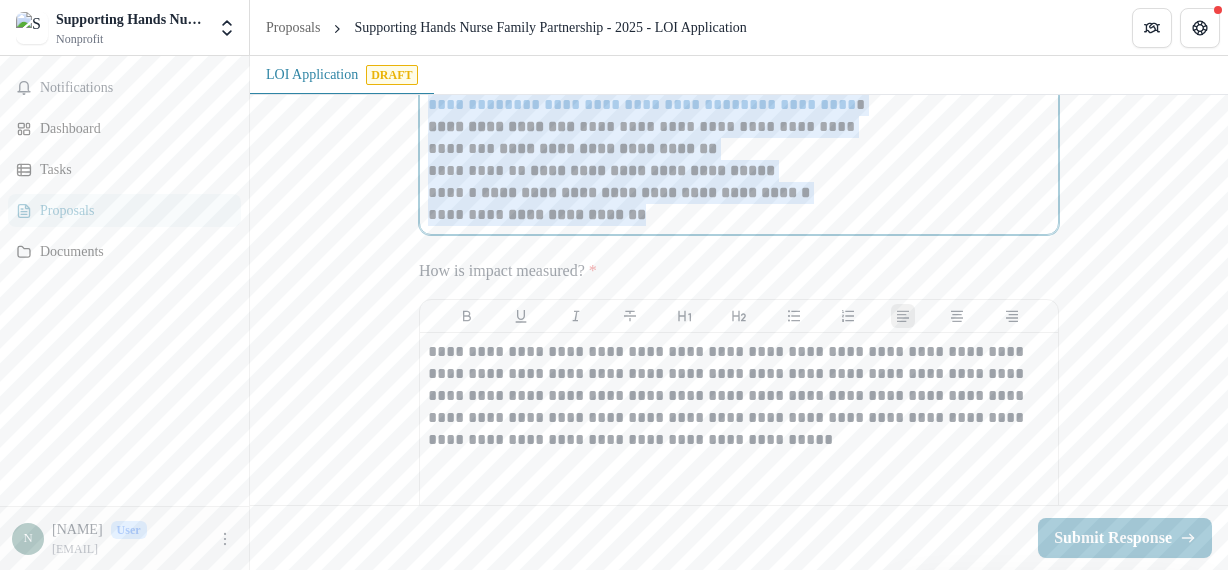 drag, startPoint x: 432, startPoint y: 277, endPoint x: 751, endPoint y: 381, distance: 335.52496 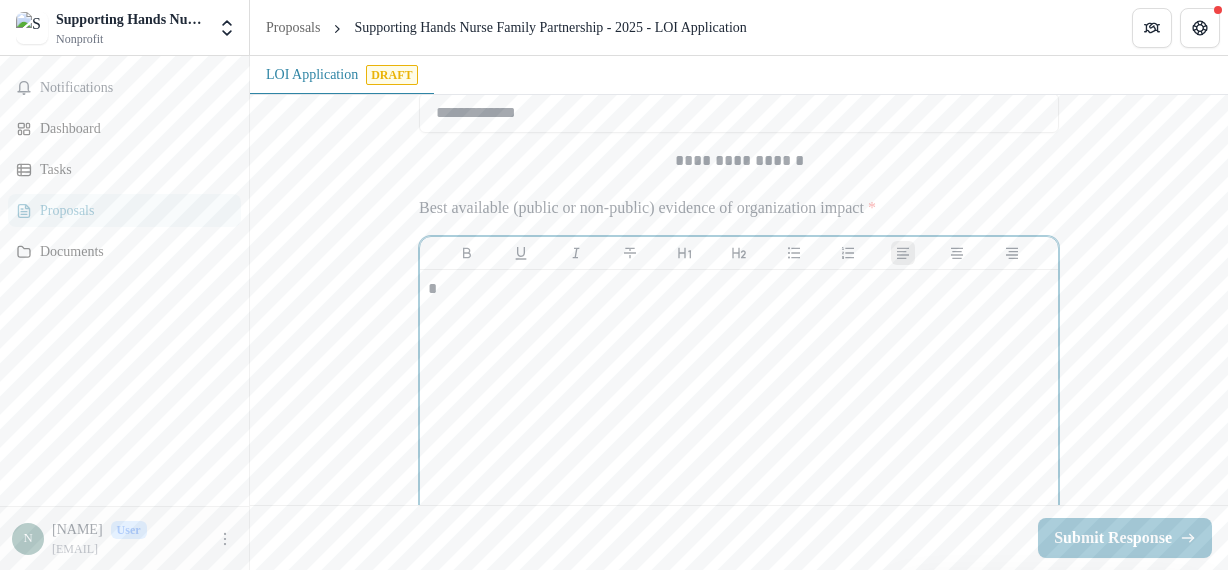 scroll, scrollTop: 2550, scrollLeft: 0, axis: vertical 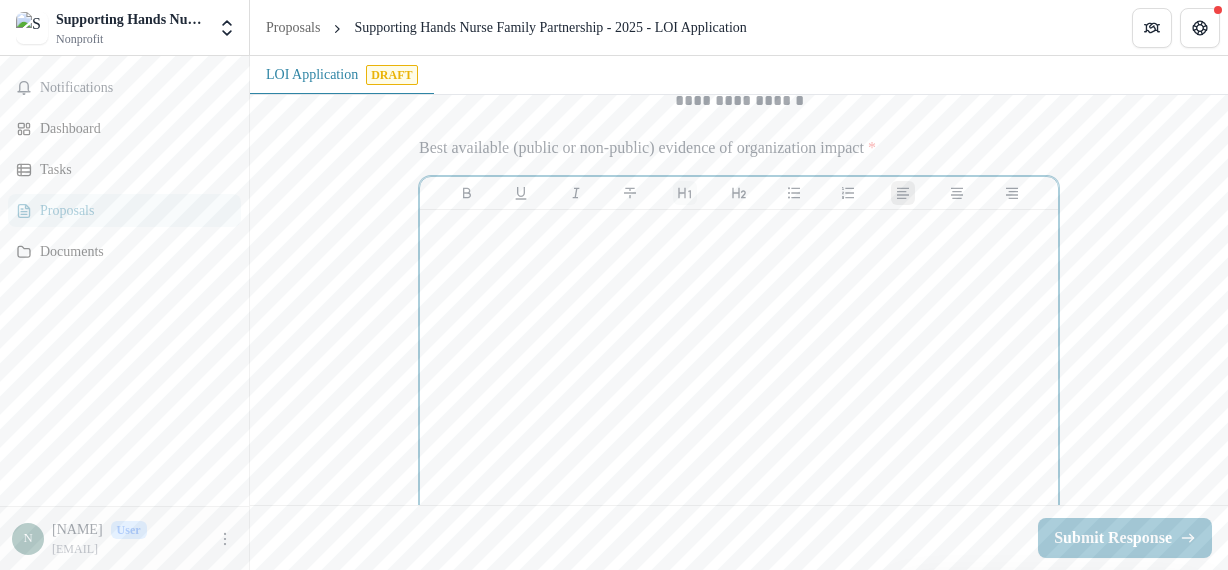 click at bounding box center [685, 193] 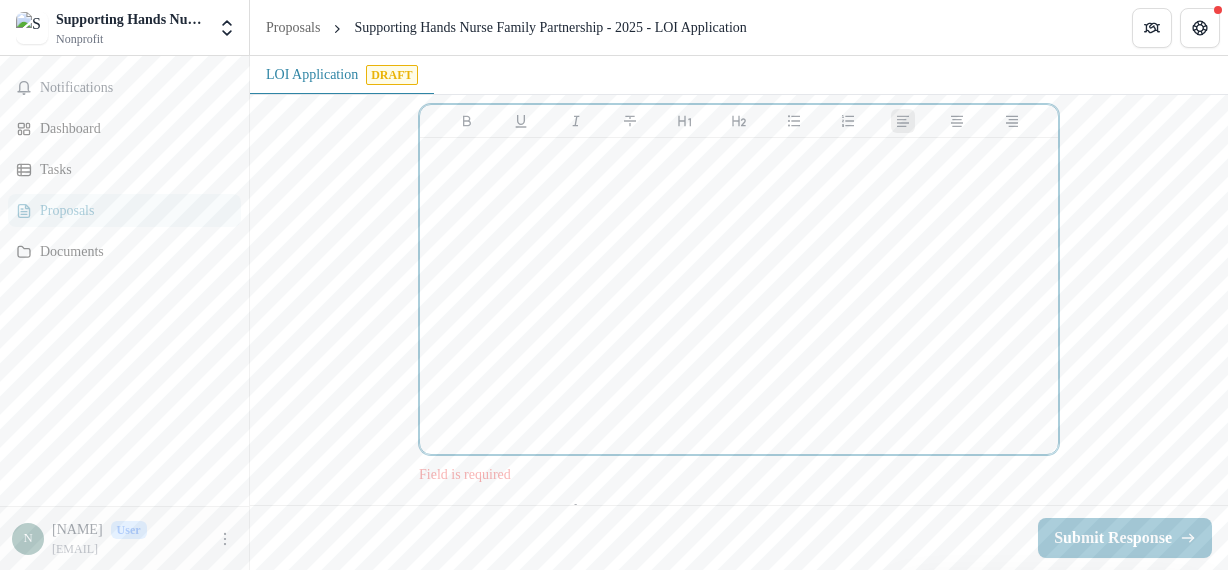 scroll, scrollTop: 2750, scrollLeft: 0, axis: vertical 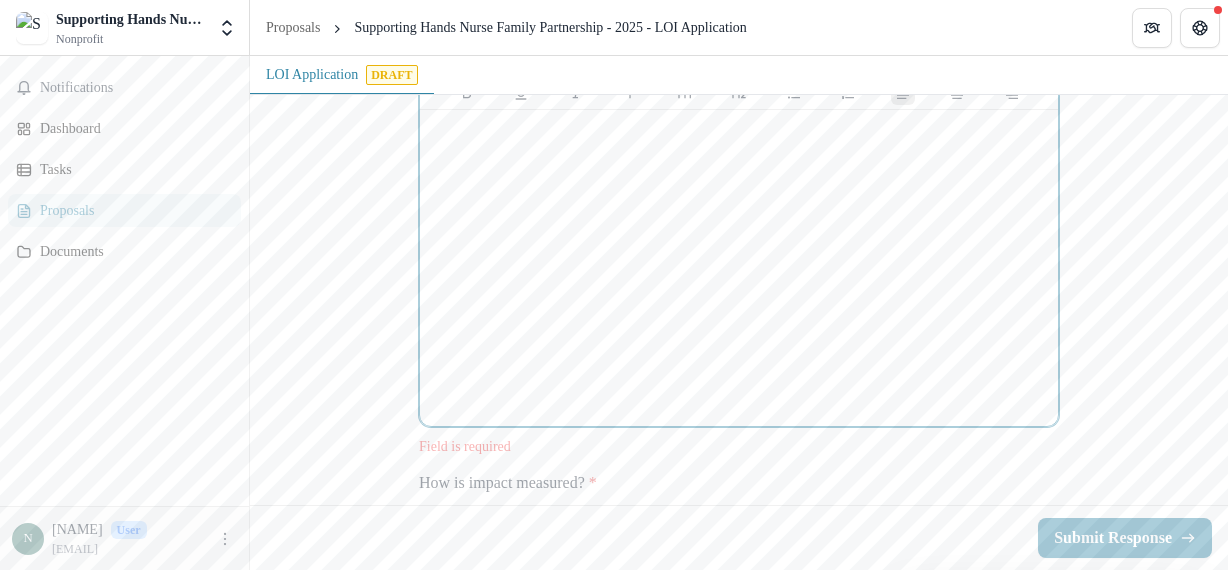 click at bounding box center (739, 129) 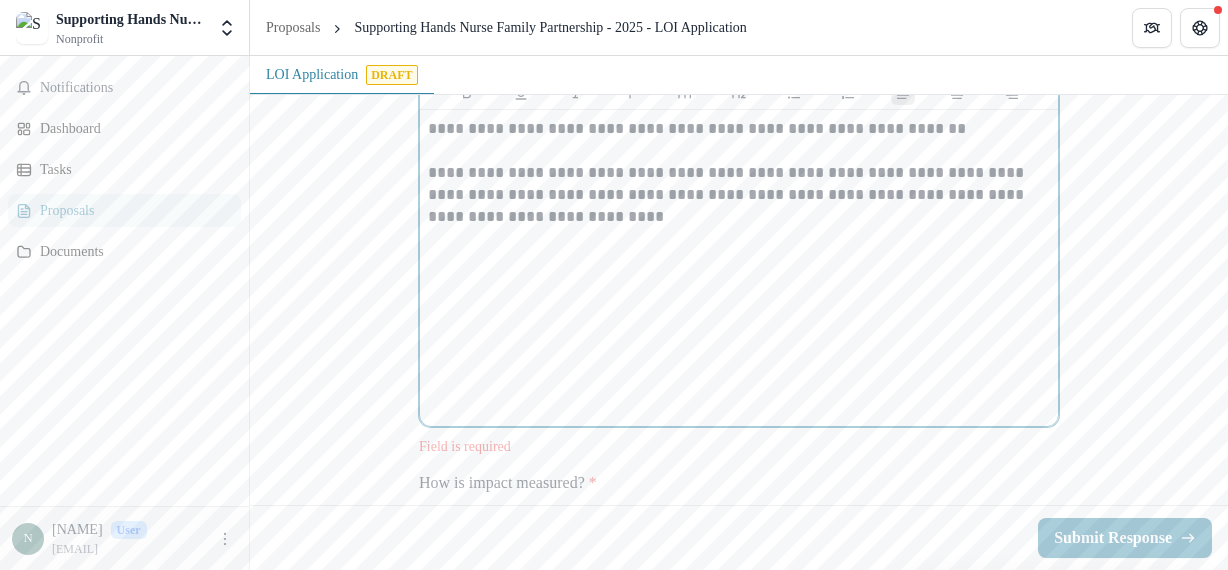 click on "**********" at bounding box center [739, 195] 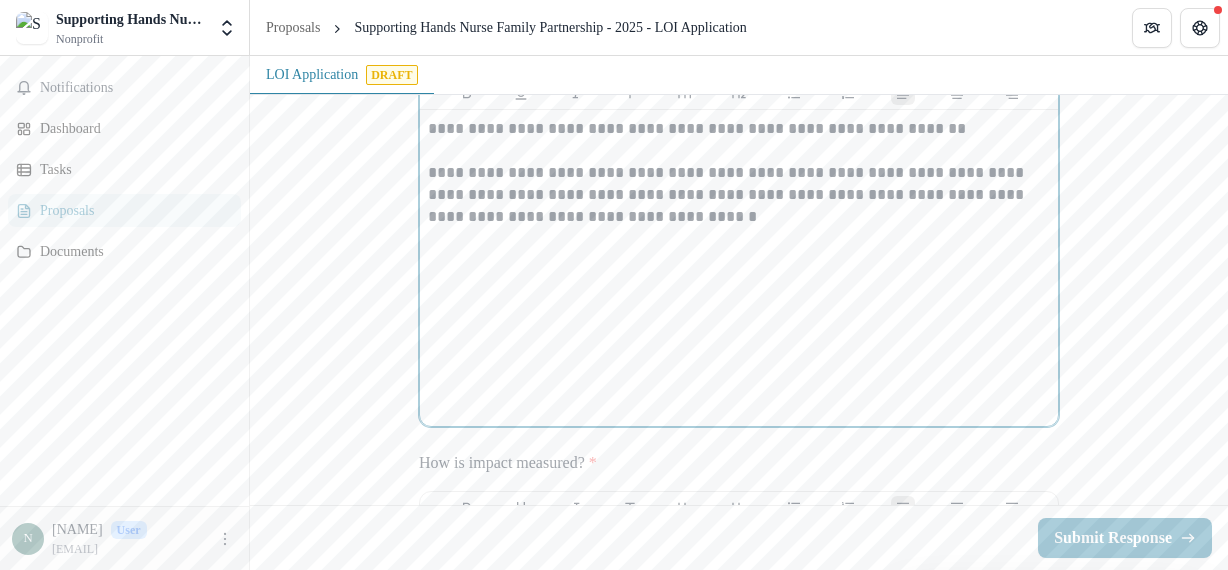 click on "**********" at bounding box center [739, 195] 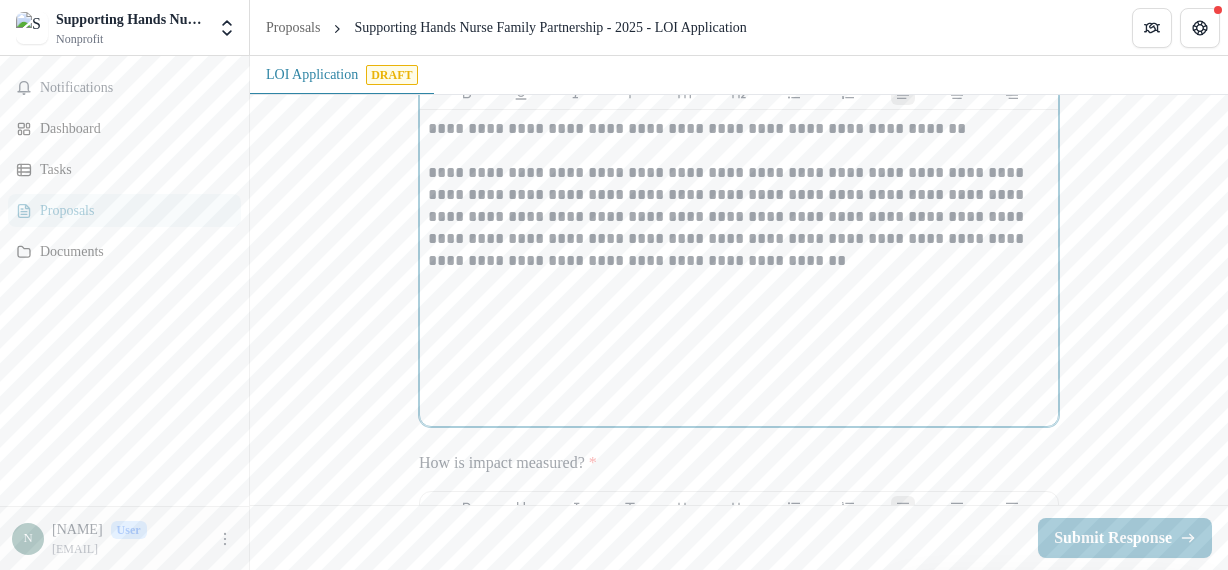click on "**********" at bounding box center [739, 217] 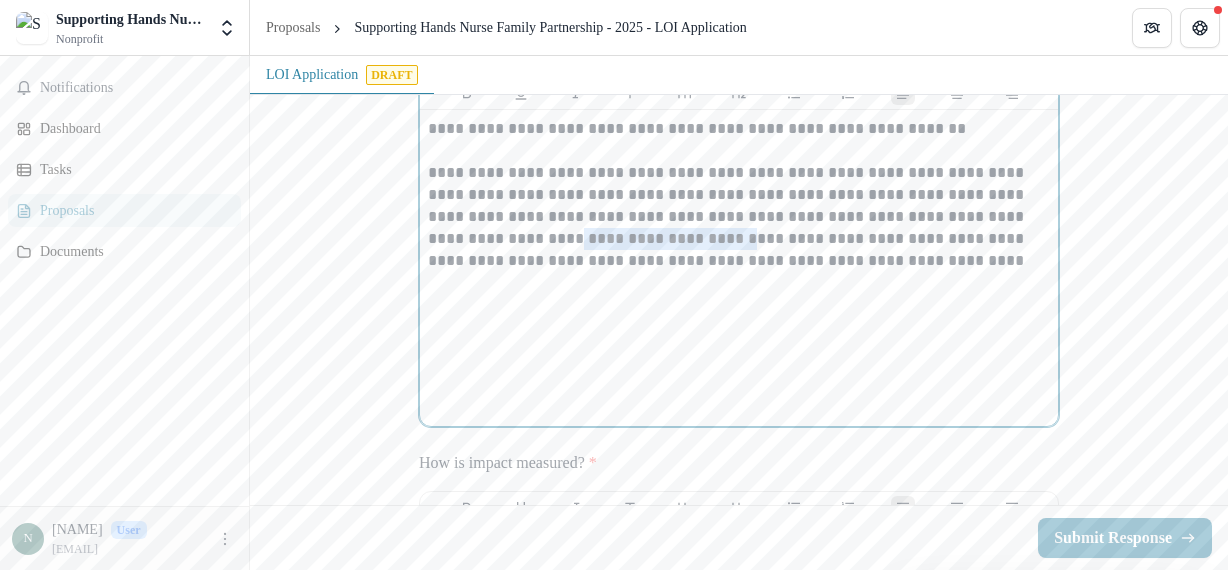 drag, startPoint x: 721, startPoint y: 376, endPoint x: 532, endPoint y: 389, distance: 189.44656 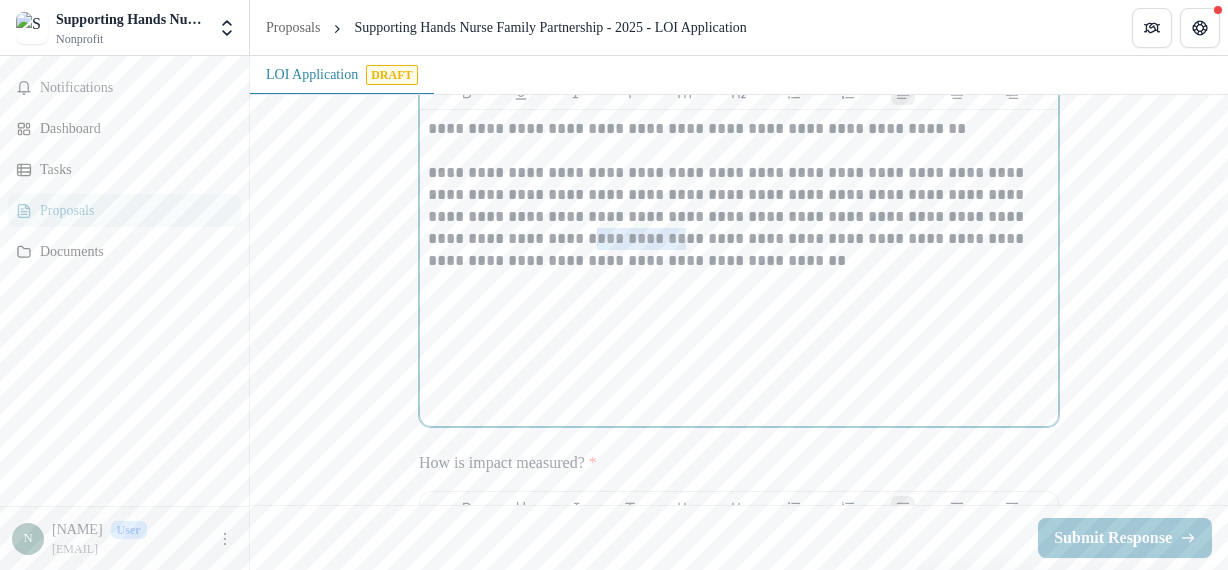 drag, startPoint x: 587, startPoint y: 385, endPoint x: 539, endPoint y: 383, distance: 48.04165 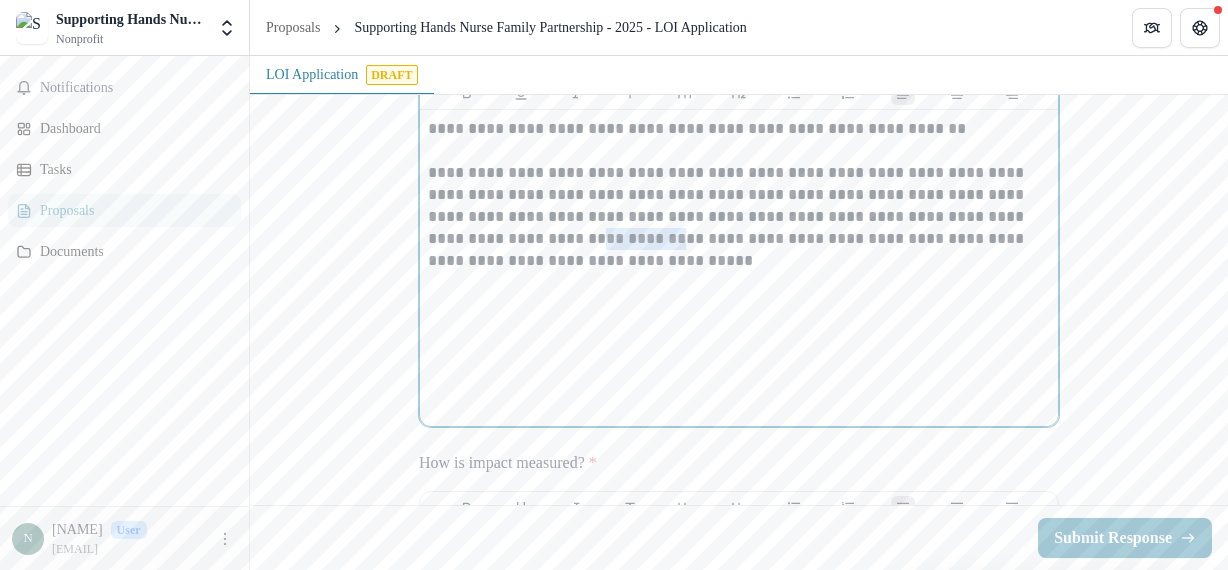 drag, startPoint x: 610, startPoint y: 387, endPoint x: 548, endPoint y: 389, distance: 62.03225 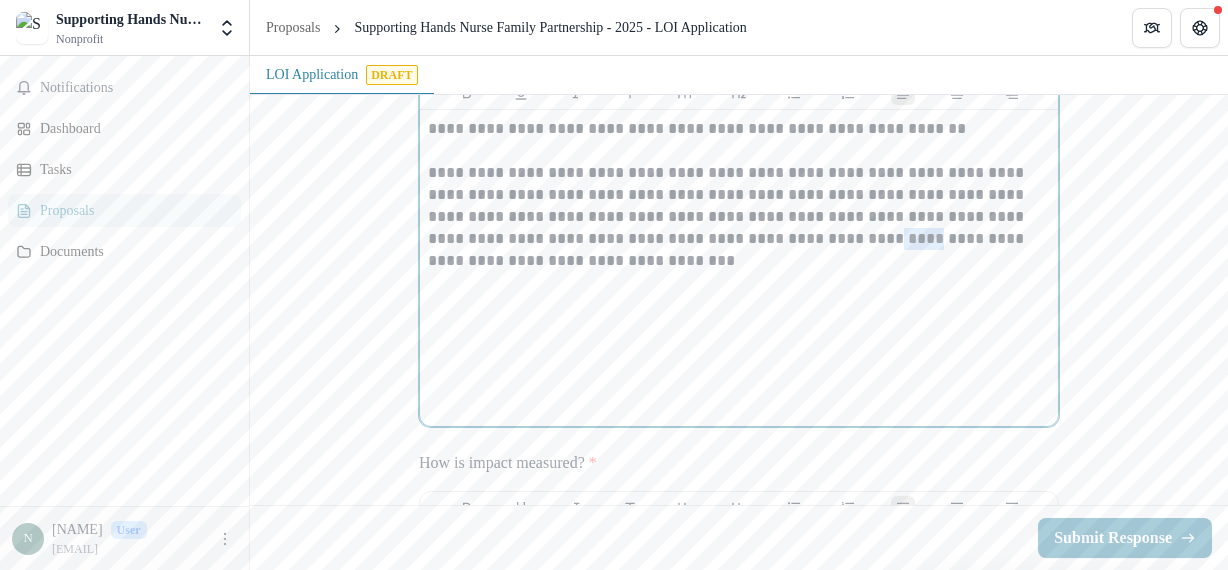 drag, startPoint x: 880, startPoint y: 379, endPoint x: 839, endPoint y: 386, distance: 41.59327 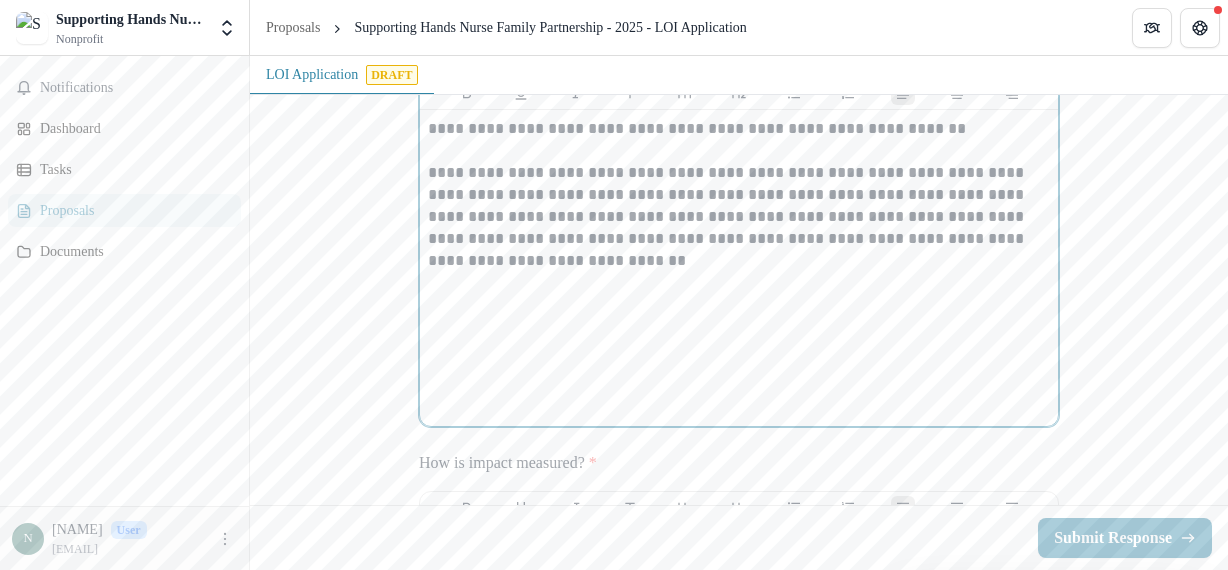 click on "**********" at bounding box center [739, 217] 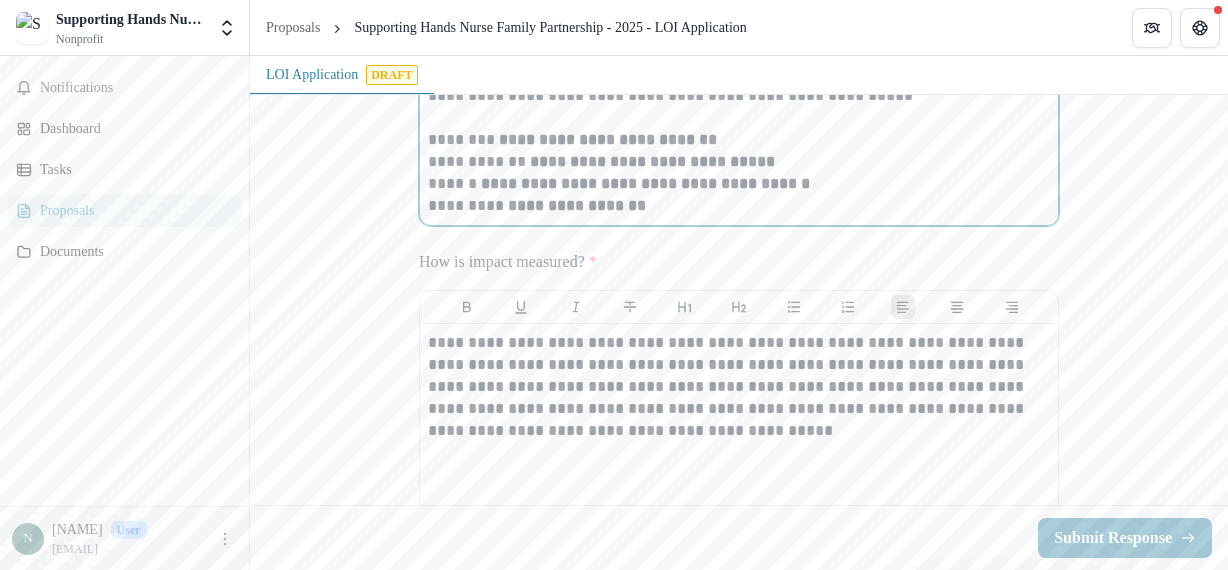 scroll, scrollTop: 2972, scrollLeft: 0, axis: vertical 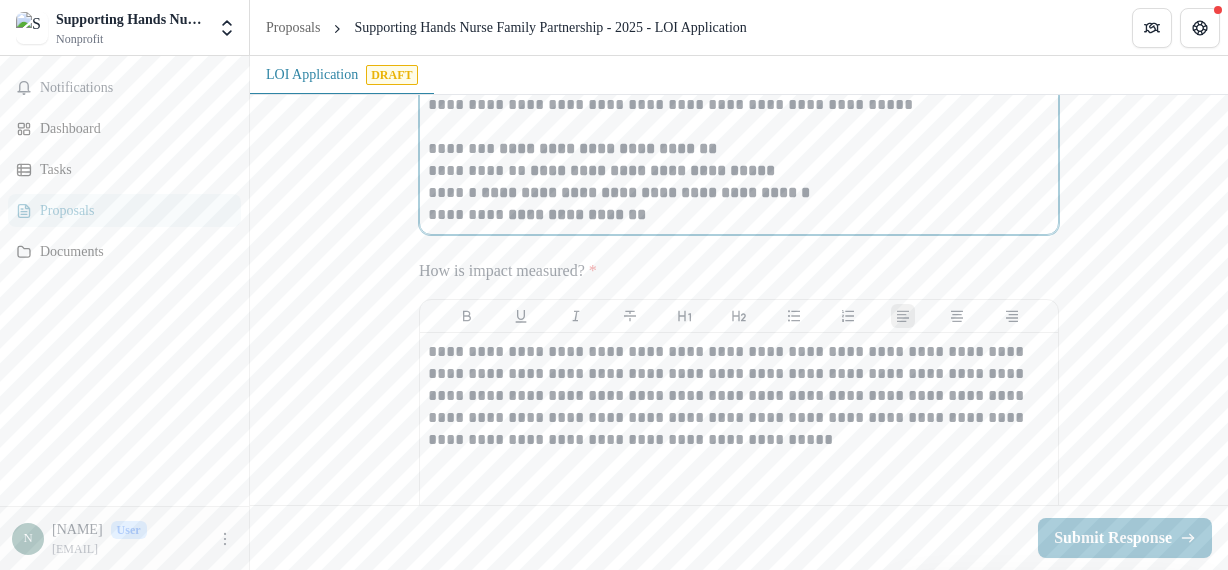 click at bounding box center [739, 127] 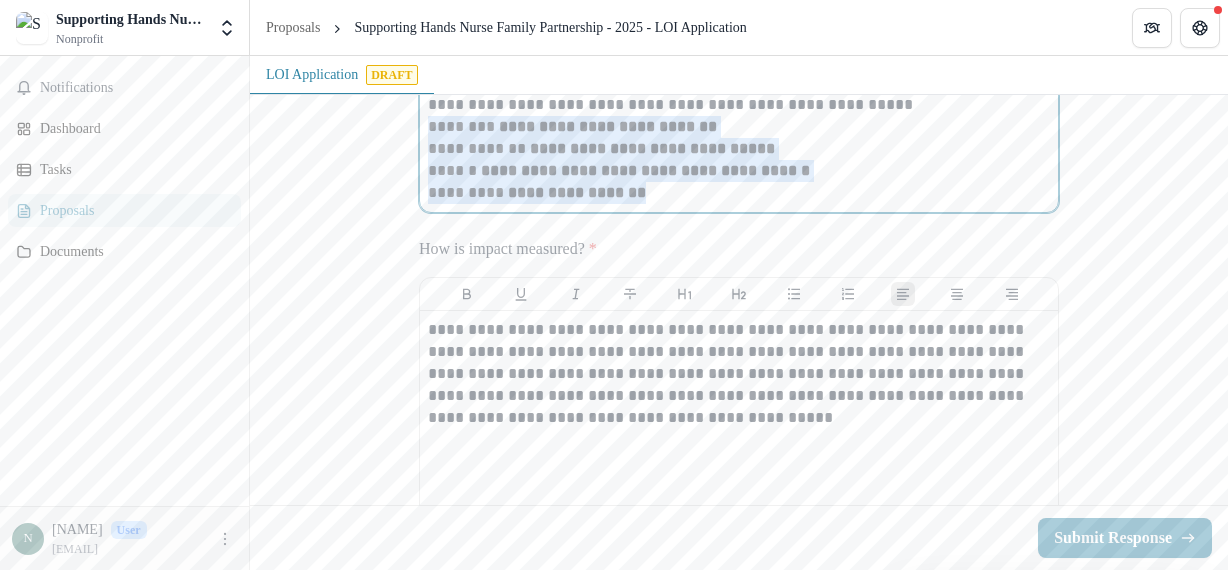 drag, startPoint x: 678, startPoint y: 340, endPoint x: 414, endPoint y: 273, distance: 272.36923 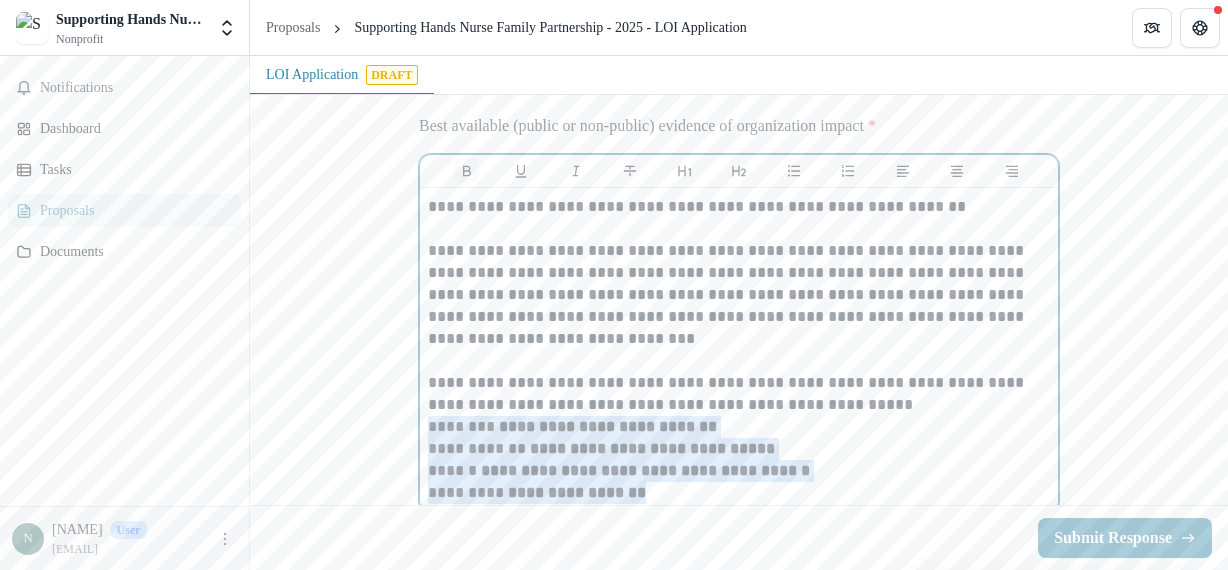 click at bounding box center (467, 170) 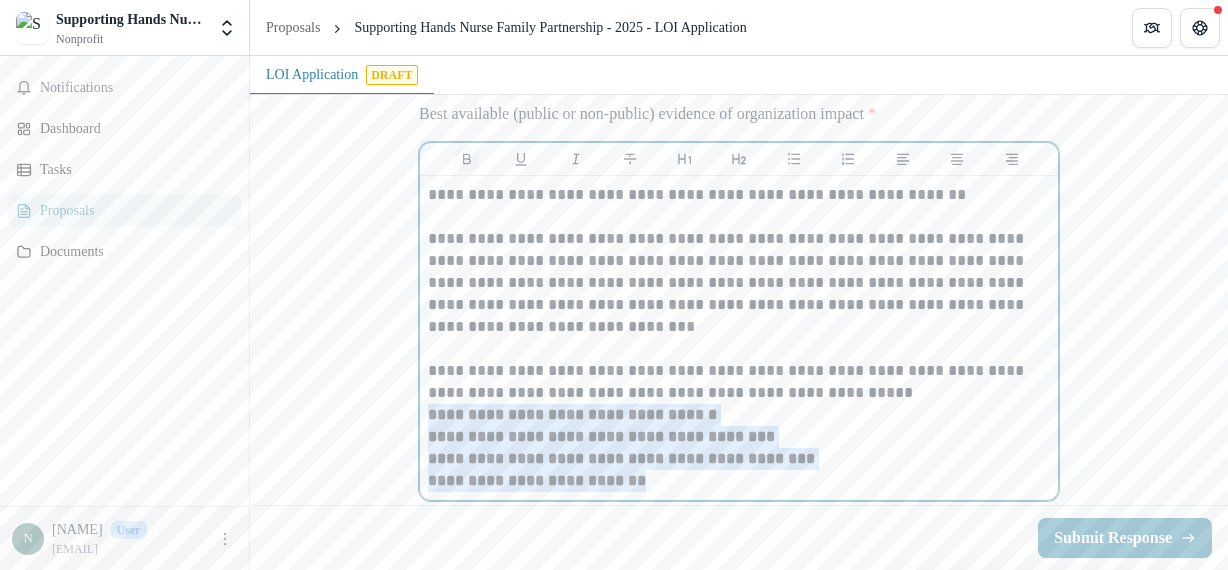 click at bounding box center [467, 159] 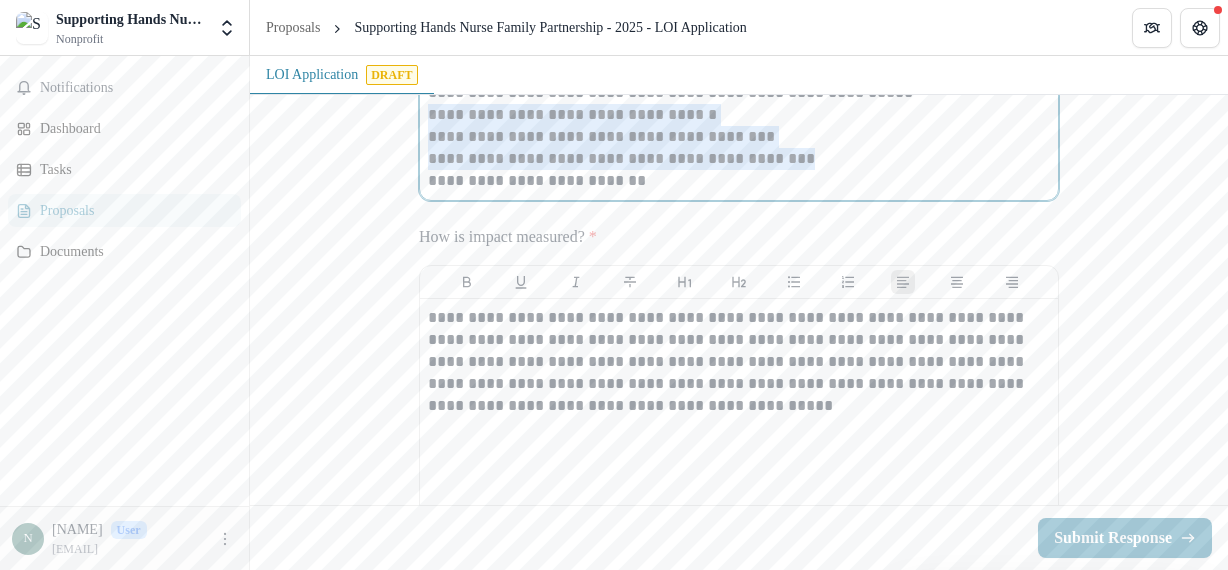 scroll, scrollTop: 2884, scrollLeft: 0, axis: vertical 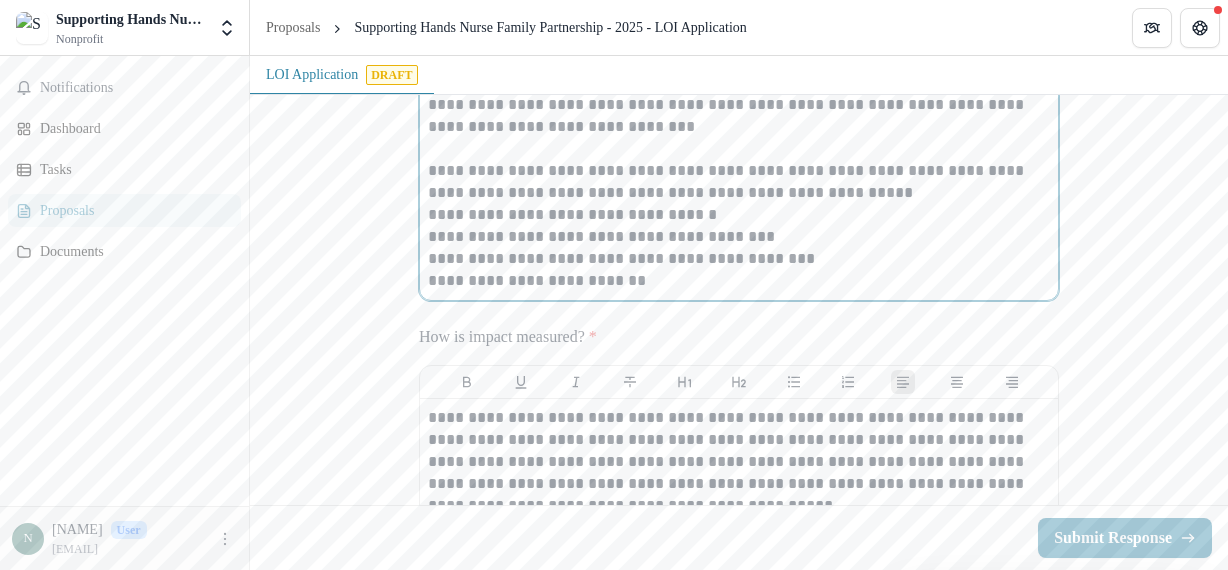 click on "**********" at bounding box center [727, 215] 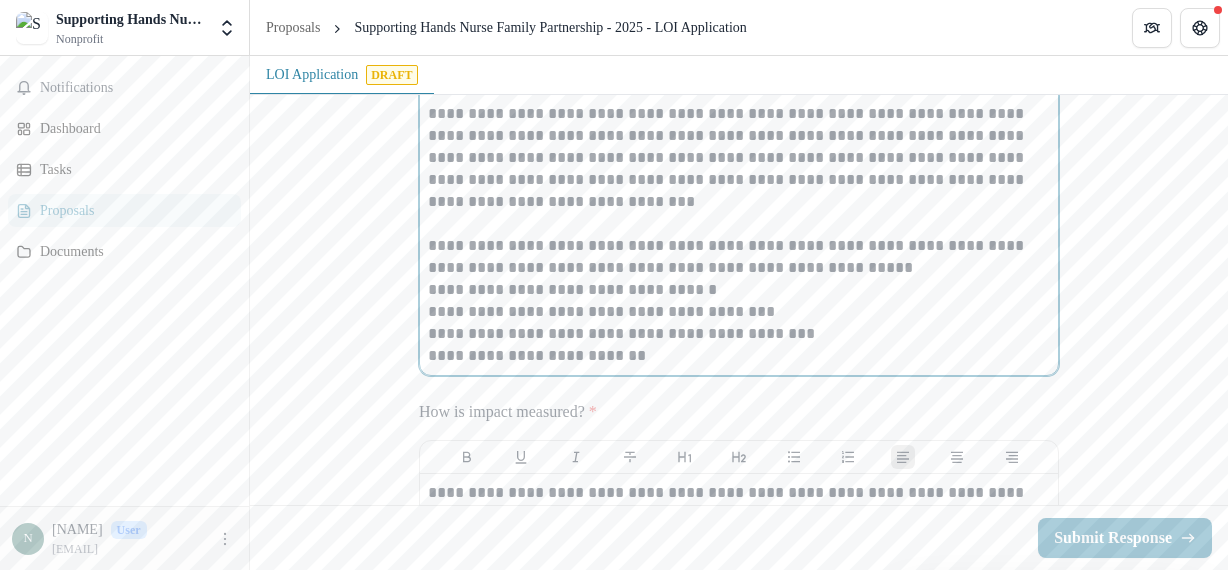 scroll, scrollTop: 2784, scrollLeft: 0, axis: vertical 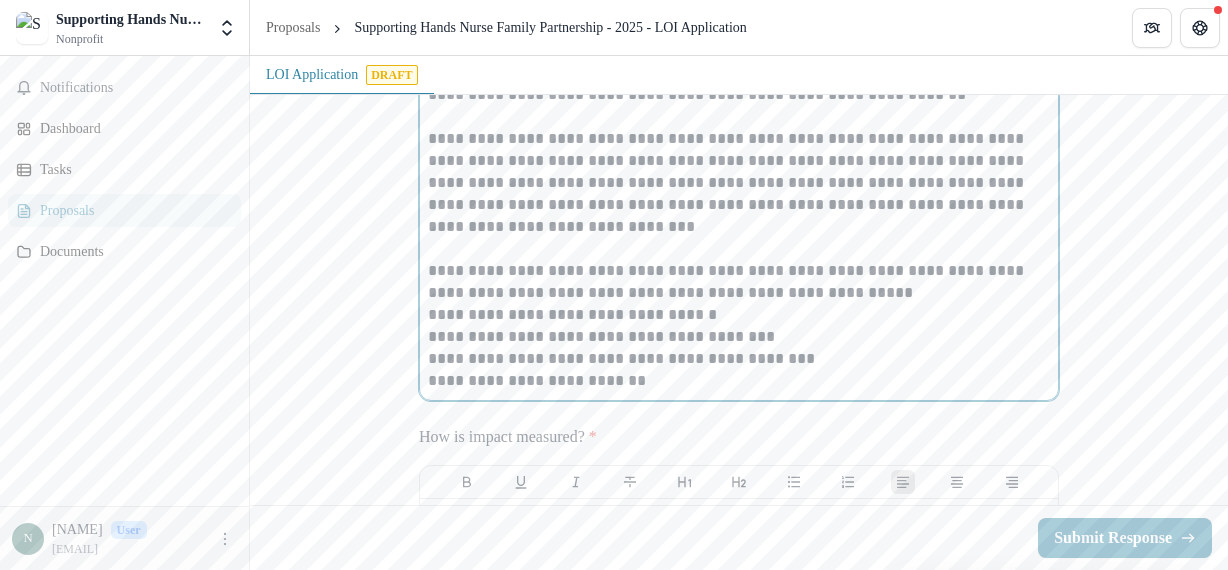 click at bounding box center [739, 117] 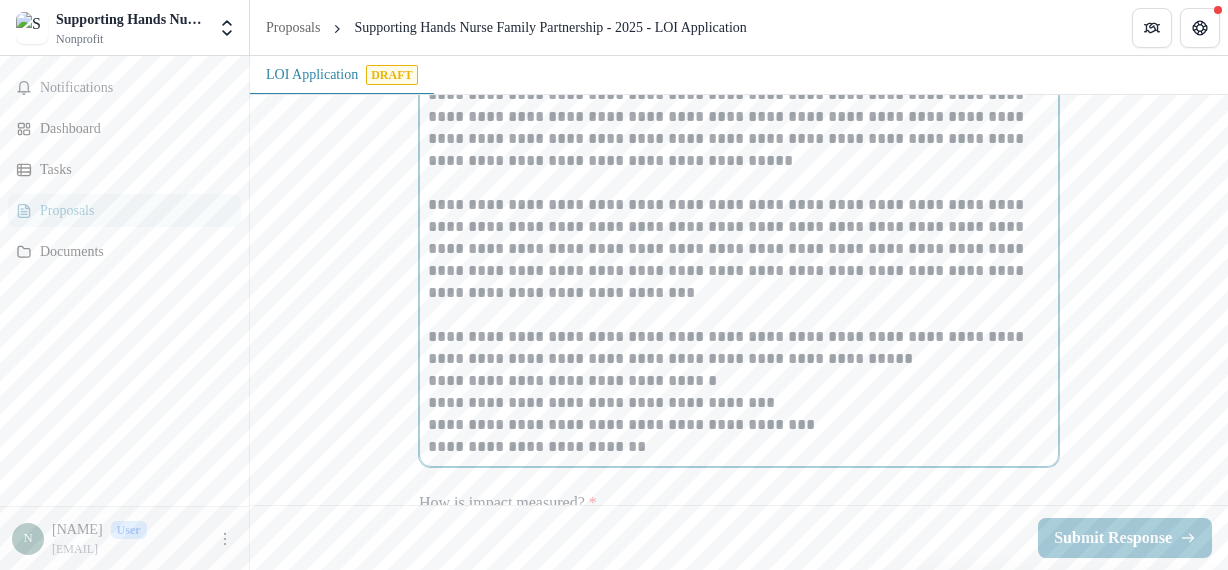 scroll, scrollTop: 2884, scrollLeft: 0, axis: vertical 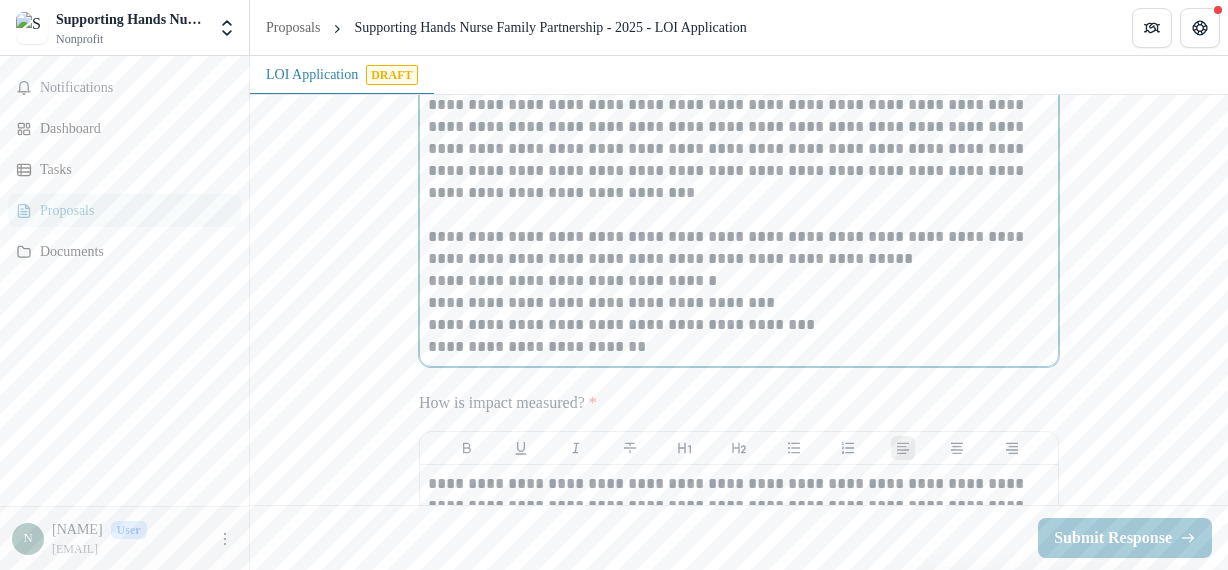 click on "**********" at bounding box center (739, 149) 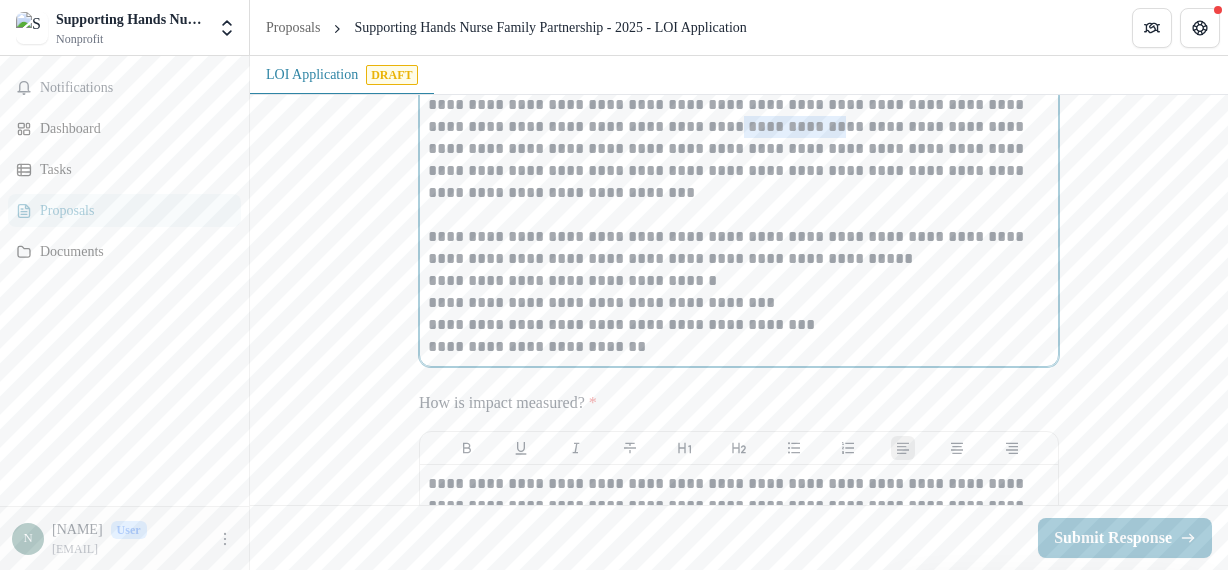 drag, startPoint x: 793, startPoint y: 267, endPoint x: 722, endPoint y: 265, distance: 71.02816 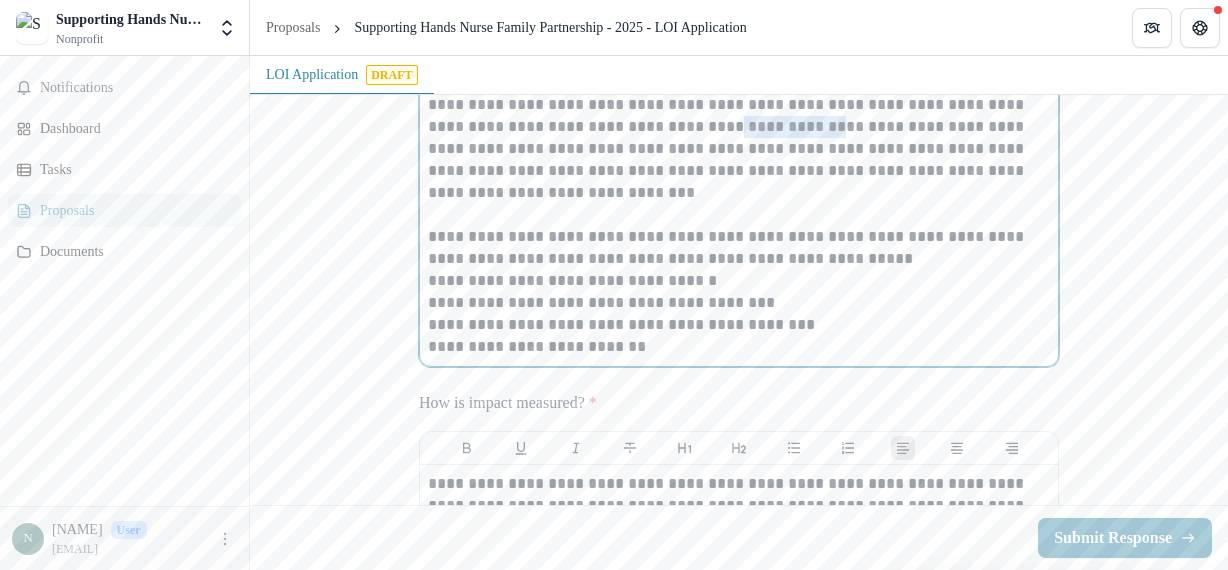 click on "**********" at bounding box center [739, 149] 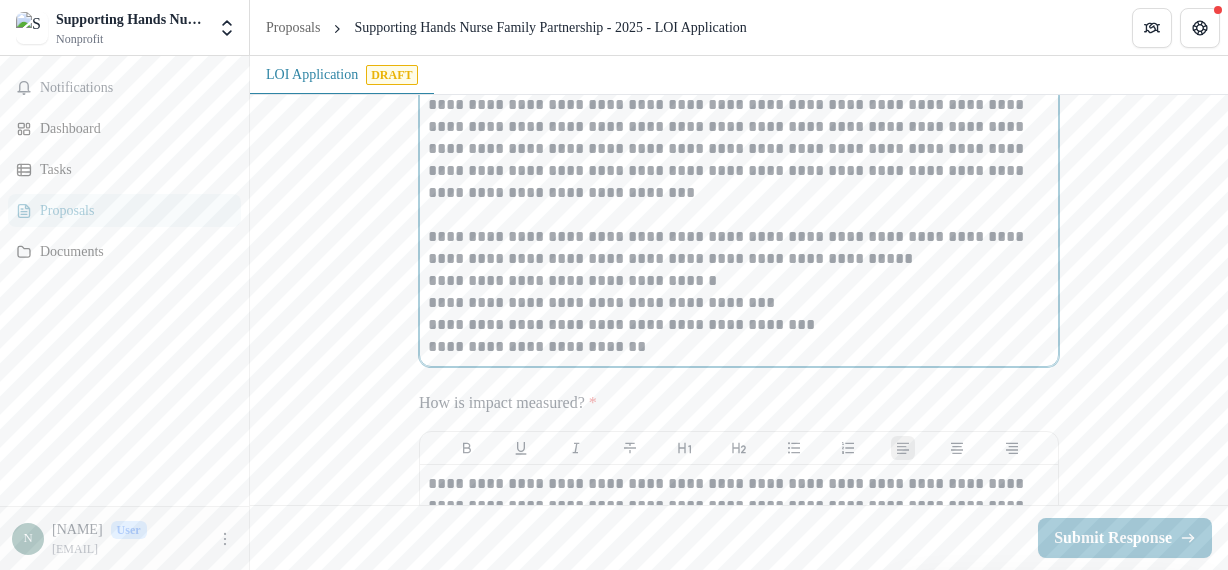 click on "**********" at bounding box center [739, 149] 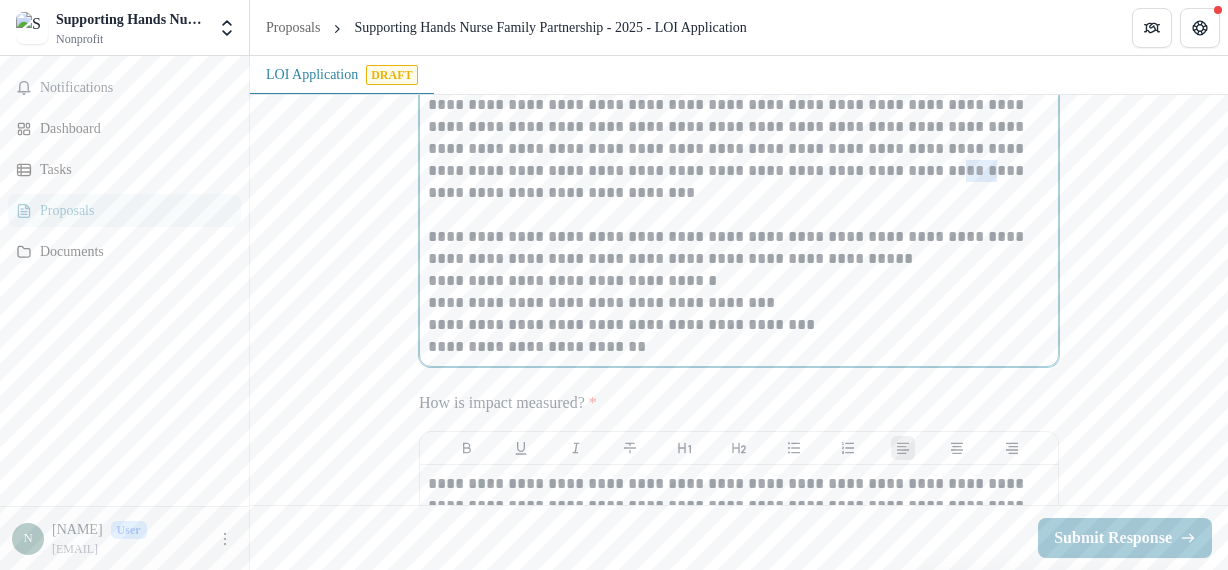 drag, startPoint x: 929, startPoint y: 309, endPoint x: 904, endPoint y: 309, distance: 25 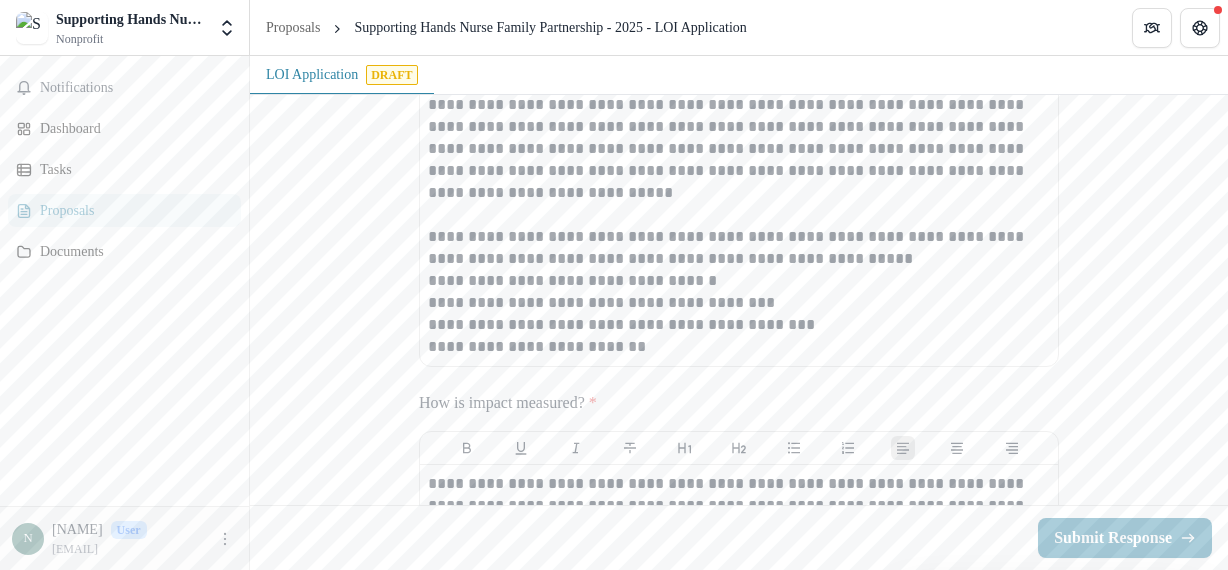 click on "**********" at bounding box center (739, 197) 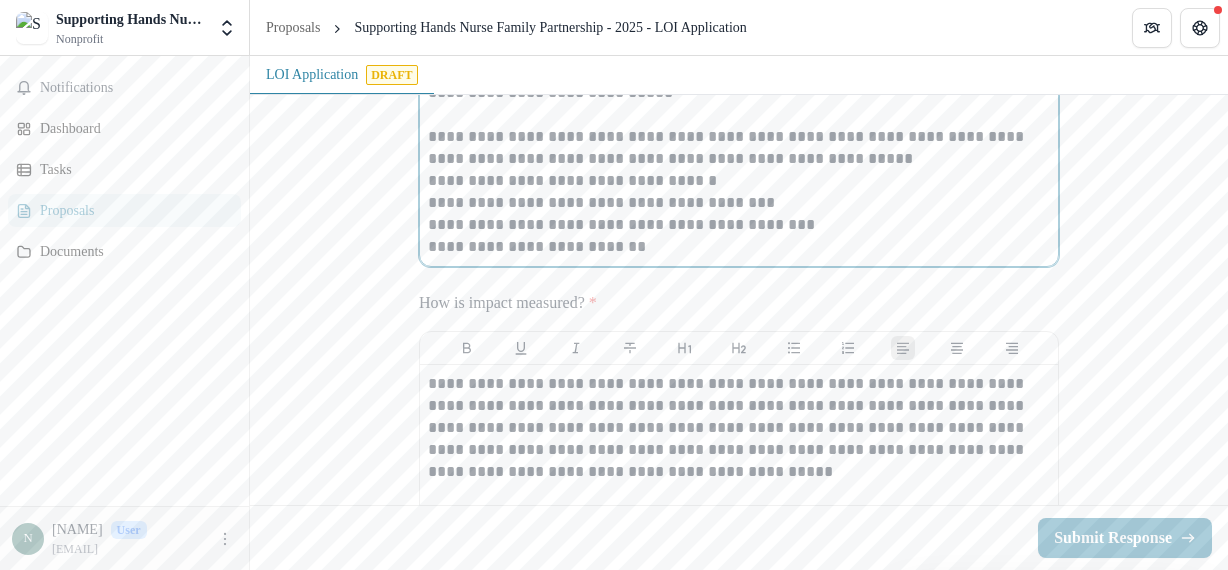 drag, startPoint x: 793, startPoint y: 325, endPoint x: 782, endPoint y: 329, distance: 11.7046995 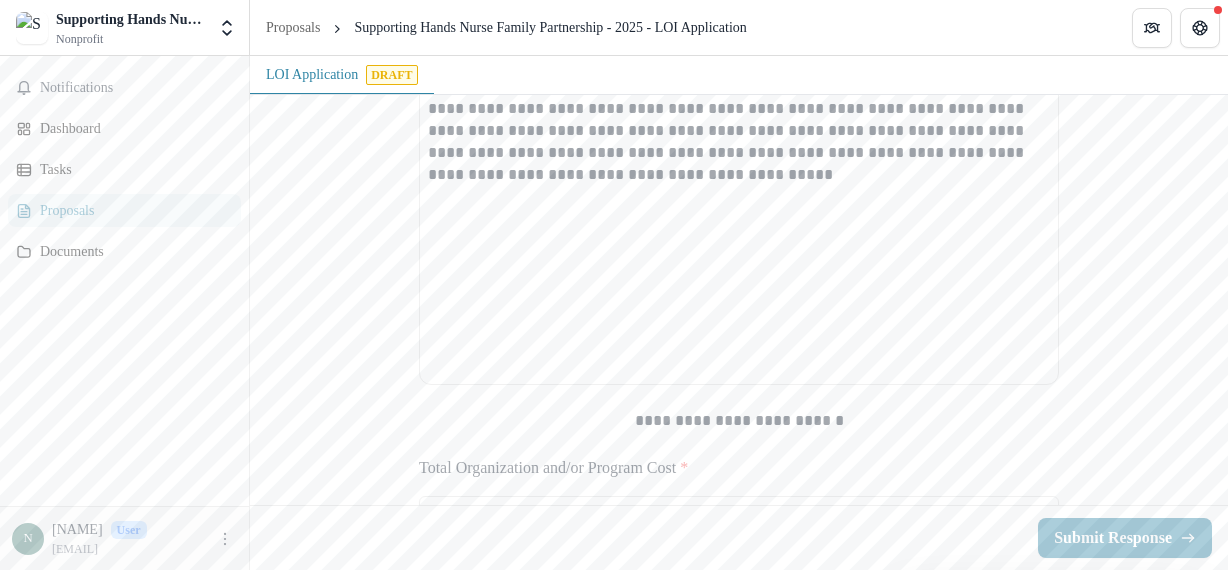 scroll, scrollTop: 3284, scrollLeft: 0, axis: vertical 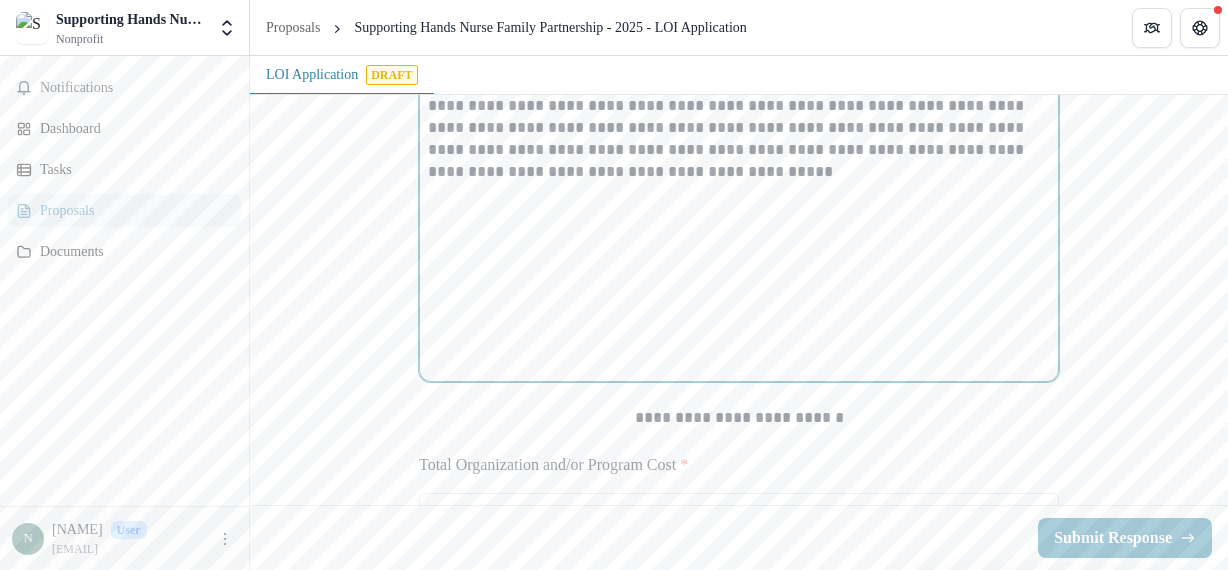 click on "**********" at bounding box center (739, 128) 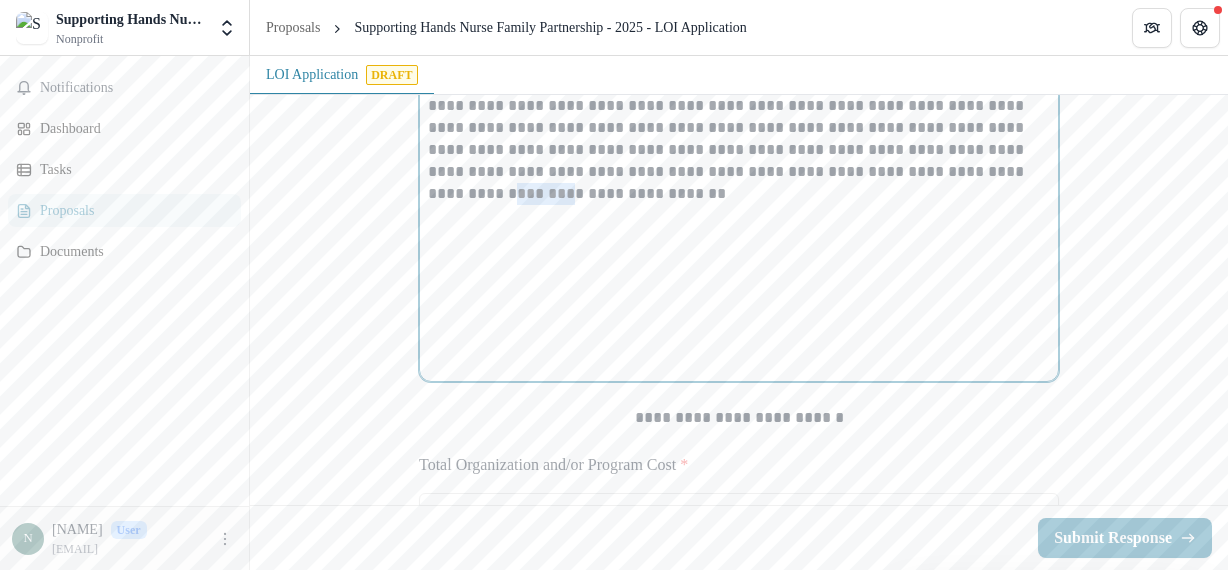drag, startPoint x: 997, startPoint y: 313, endPoint x: 938, endPoint y: 314, distance: 59.008472 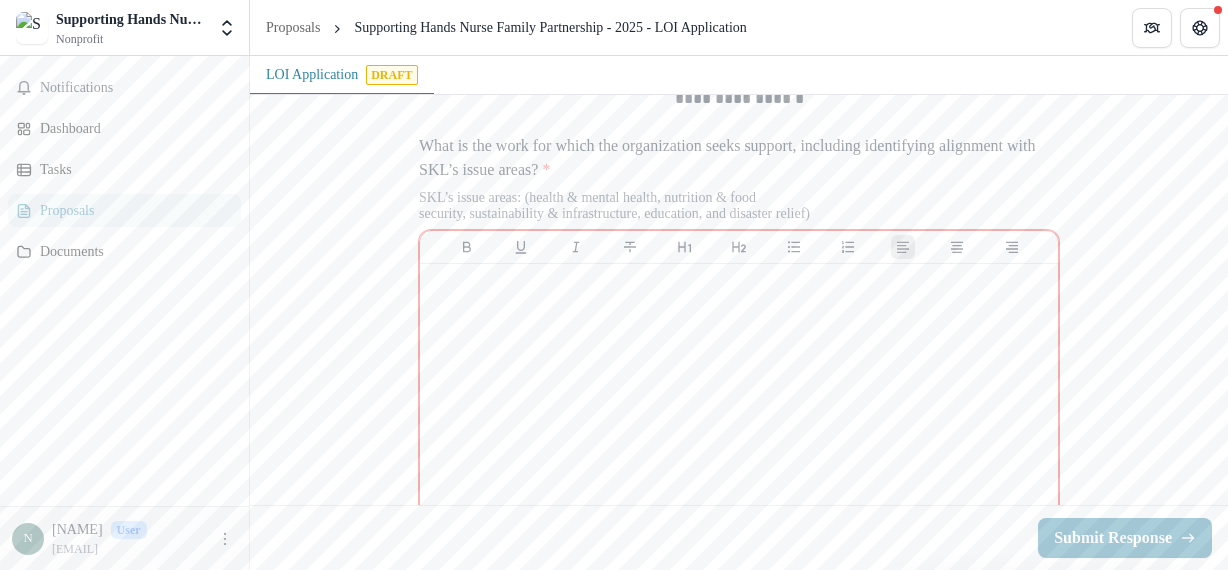 scroll, scrollTop: 1926, scrollLeft: 0, axis: vertical 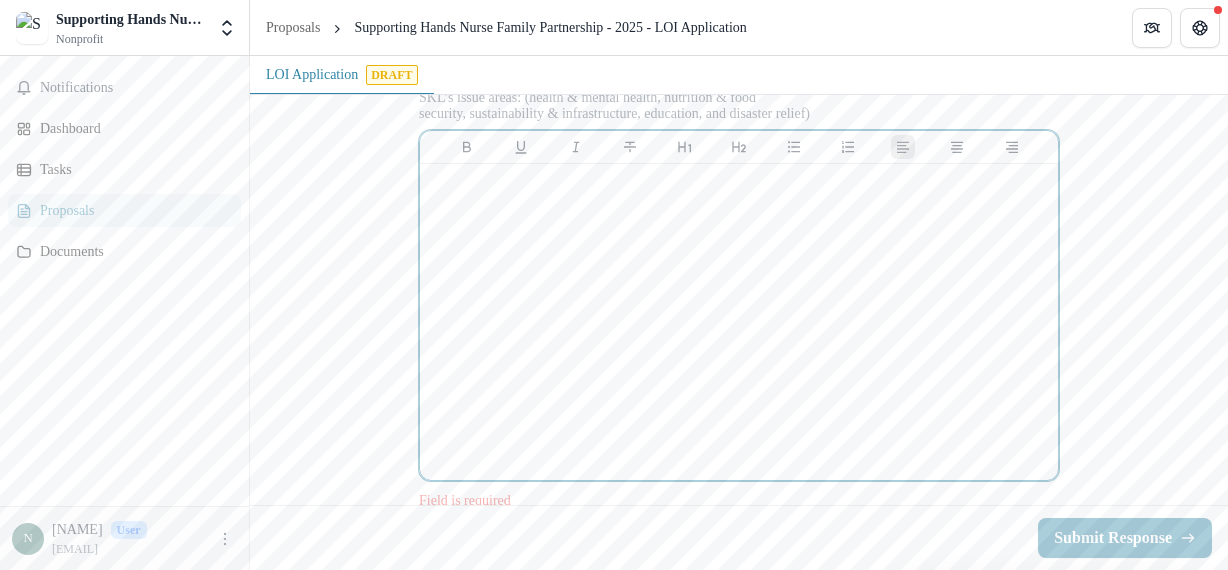 click at bounding box center [739, 322] 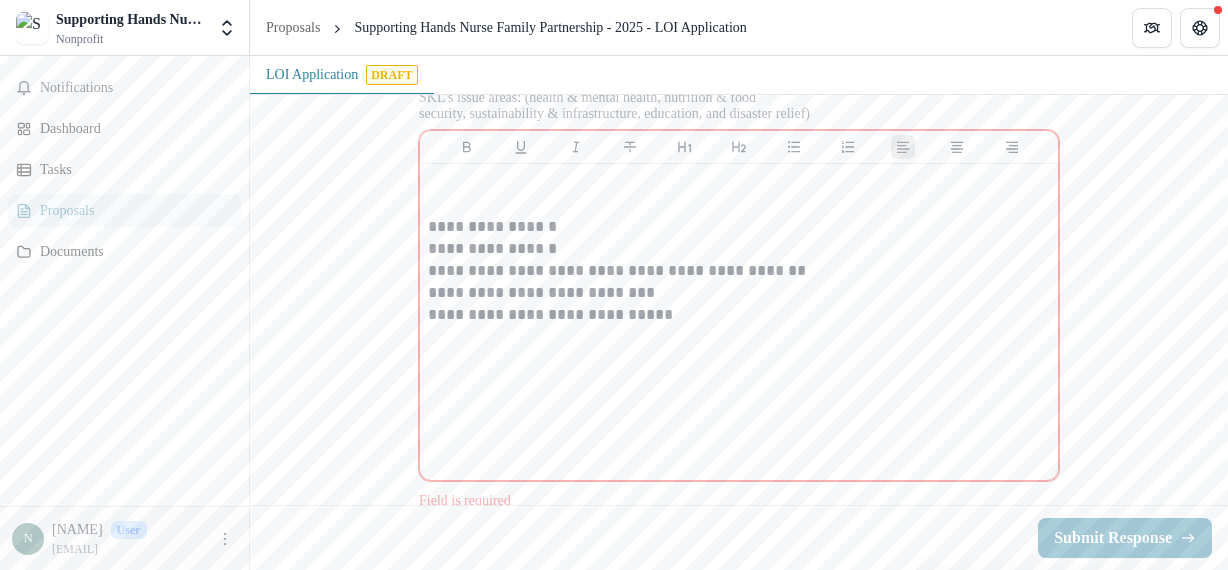 click at bounding box center [739, 147] 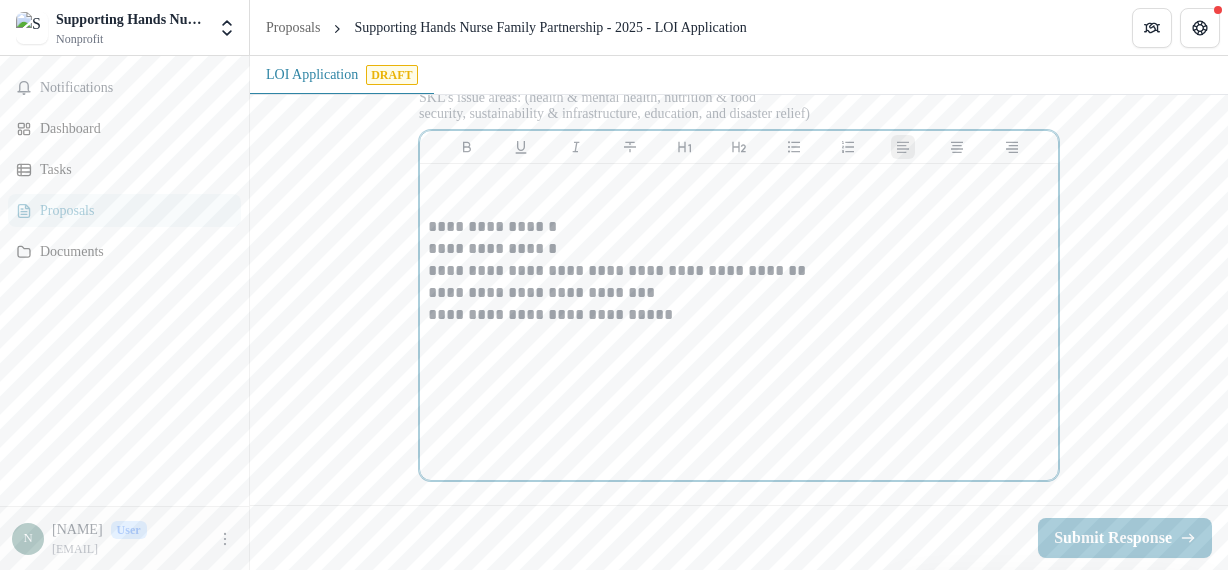 click at bounding box center [739, 183] 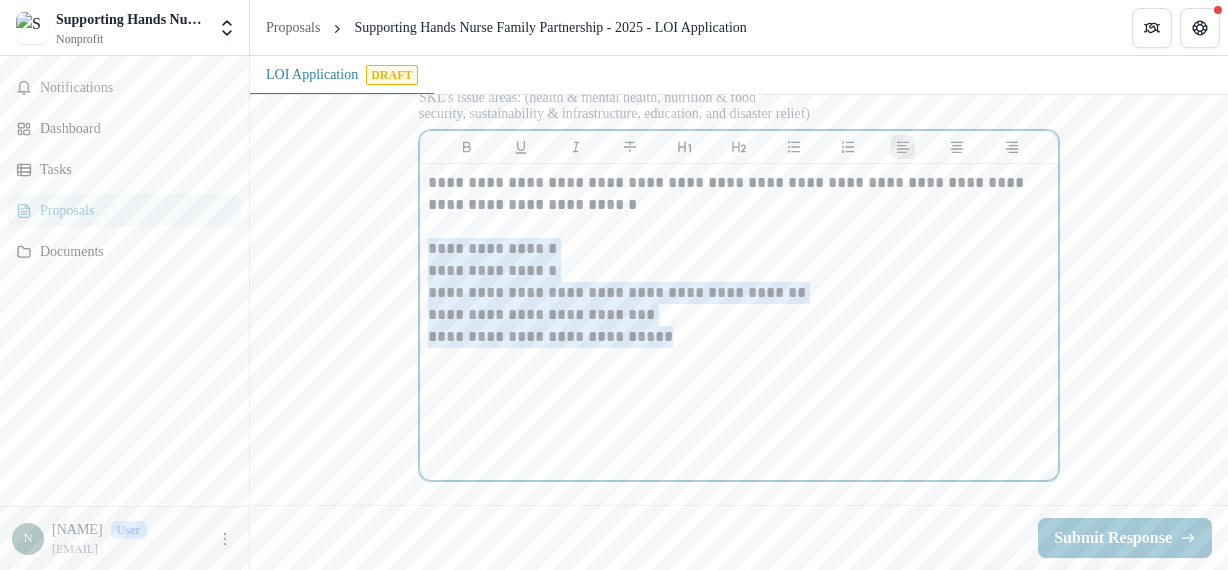 drag, startPoint x: 520, startPoint y: 461, endPoint x: 418, endPoint y: 388, distance: 125.43126 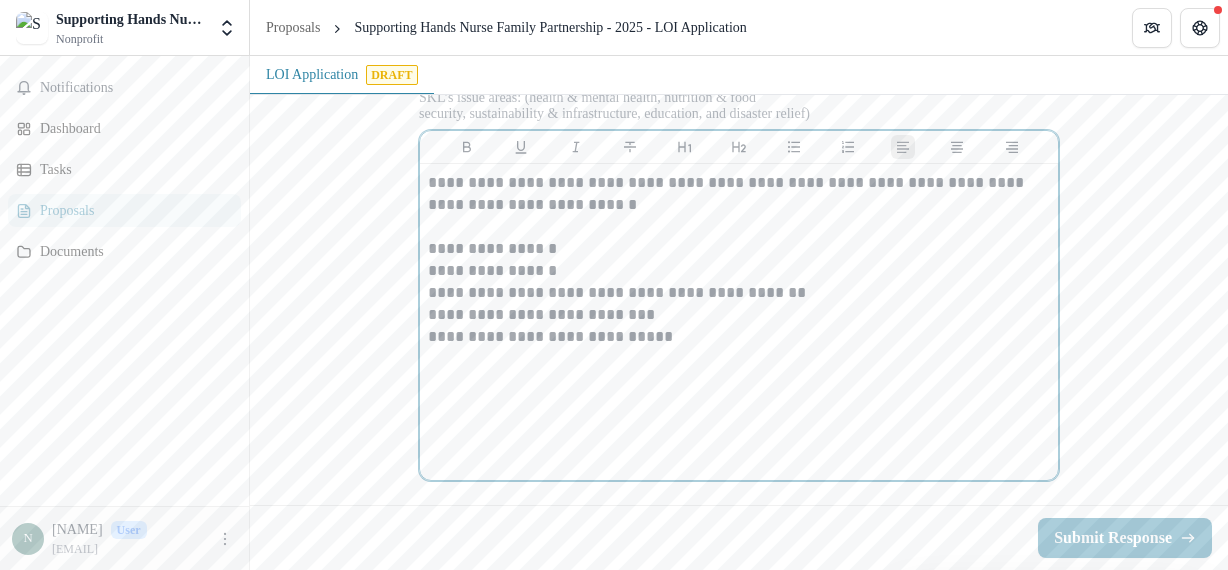 click on "**********" at bounding box center (739, 194) 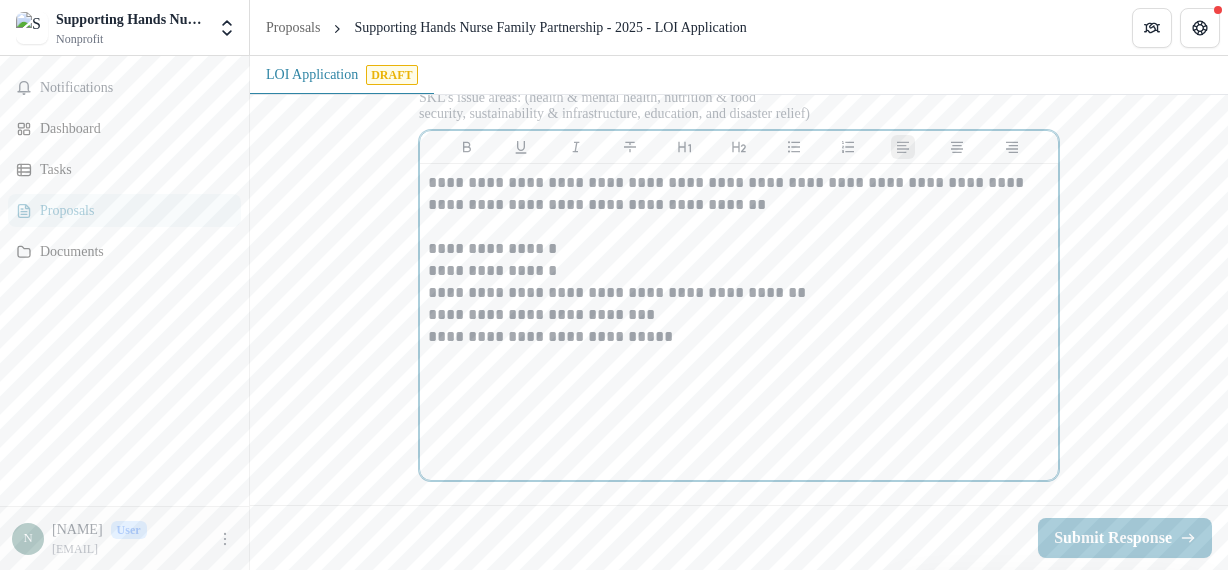 click on "**********" at bounding box center [739, 194] 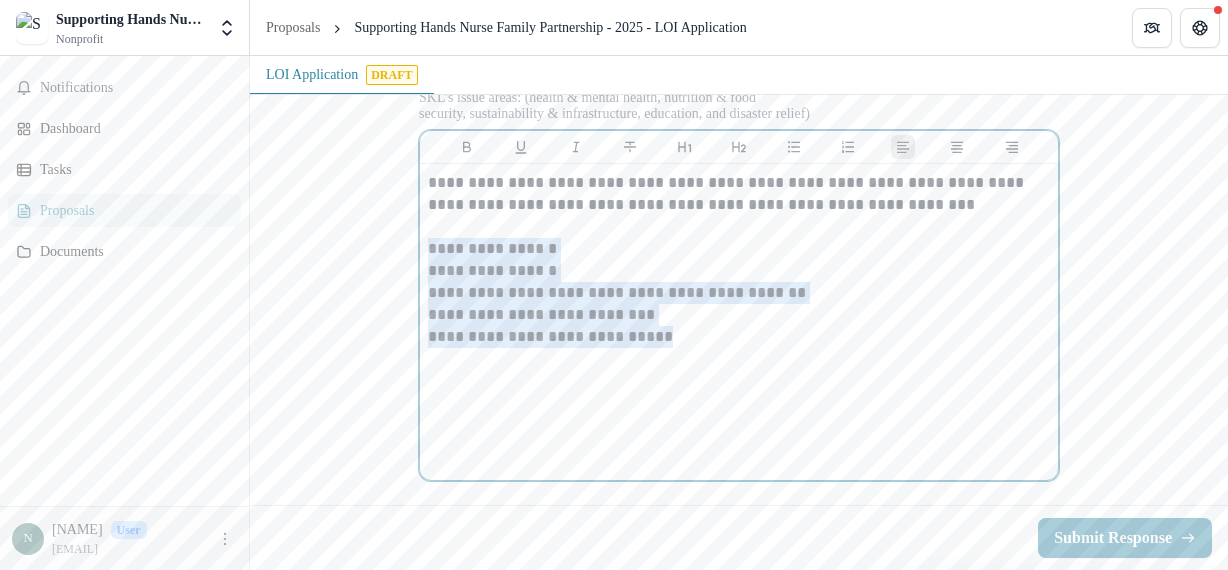 drag, startPoint x: 545, startPoint y: 439, endPoint x: 412, endPoint y: 386, distance: 143.17122 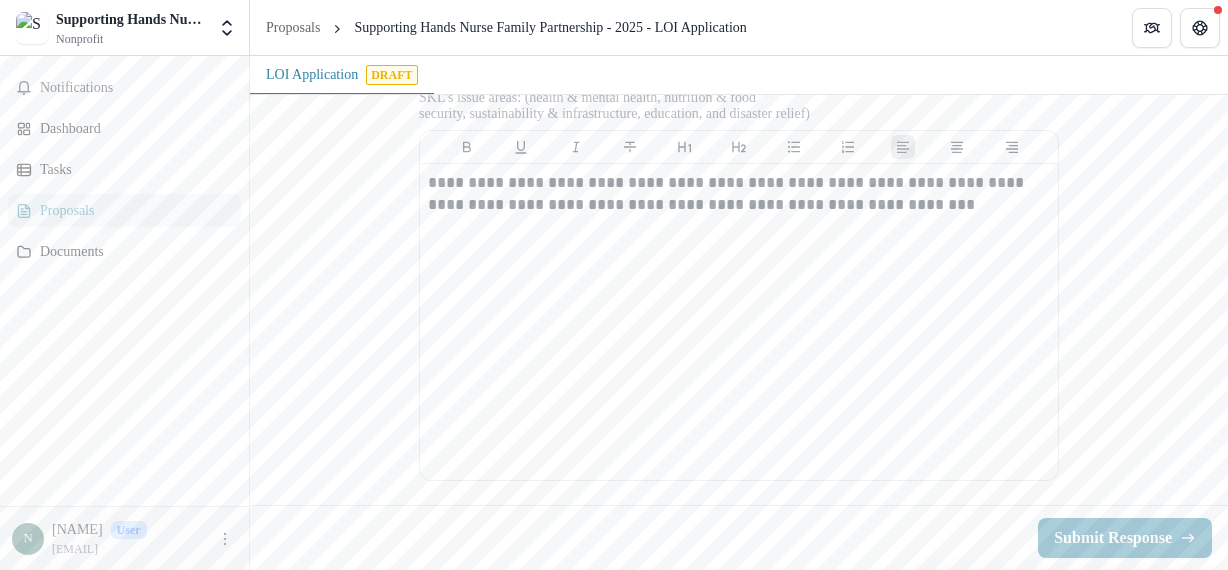 drag, startPoint x: 1152, startPoint y: 365, endPoint x: 1077, endPoint y: 362, distance: 75.059975 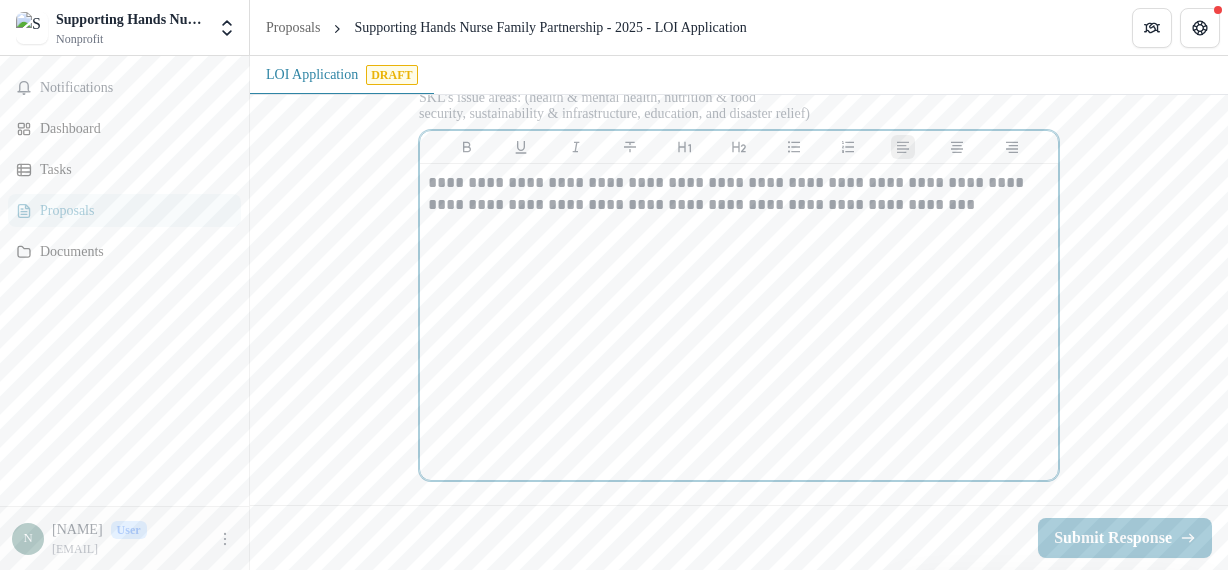 click on "**********" at bounding box center (739, 194) 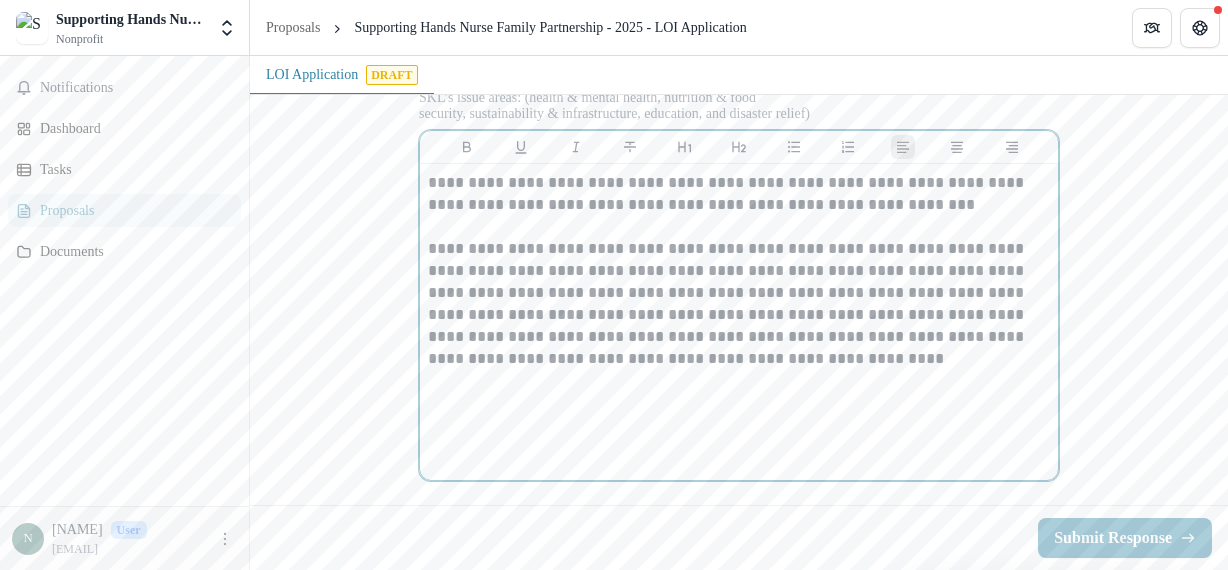 click on "**********" at bounding box center [739, 304] 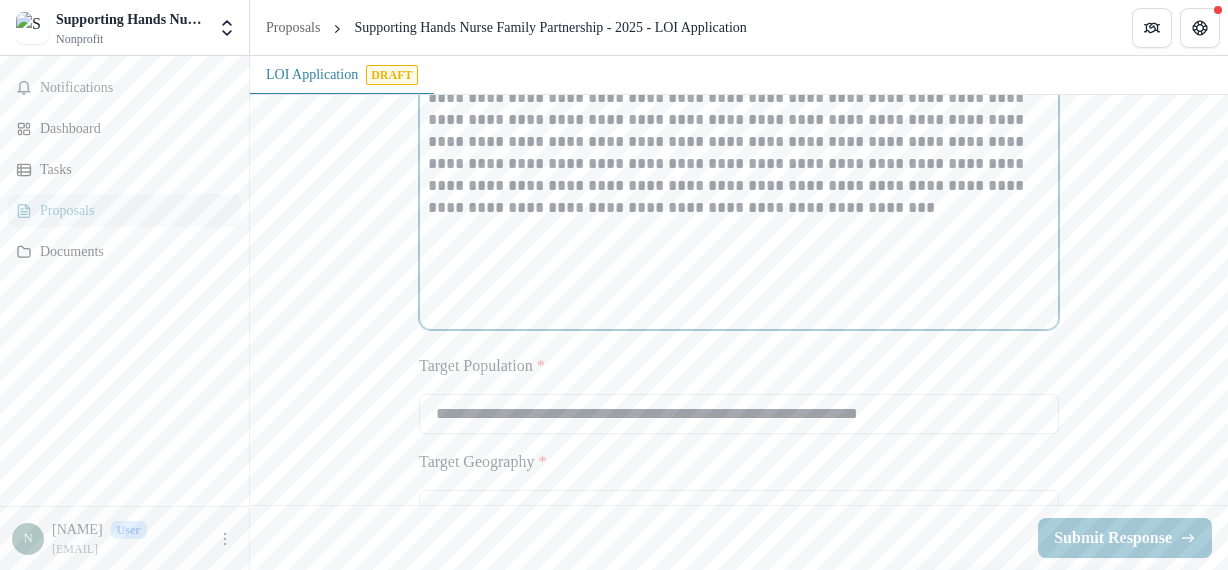 scroll, scrollTop: 2126, scrollLeft: 0, axis: vertical 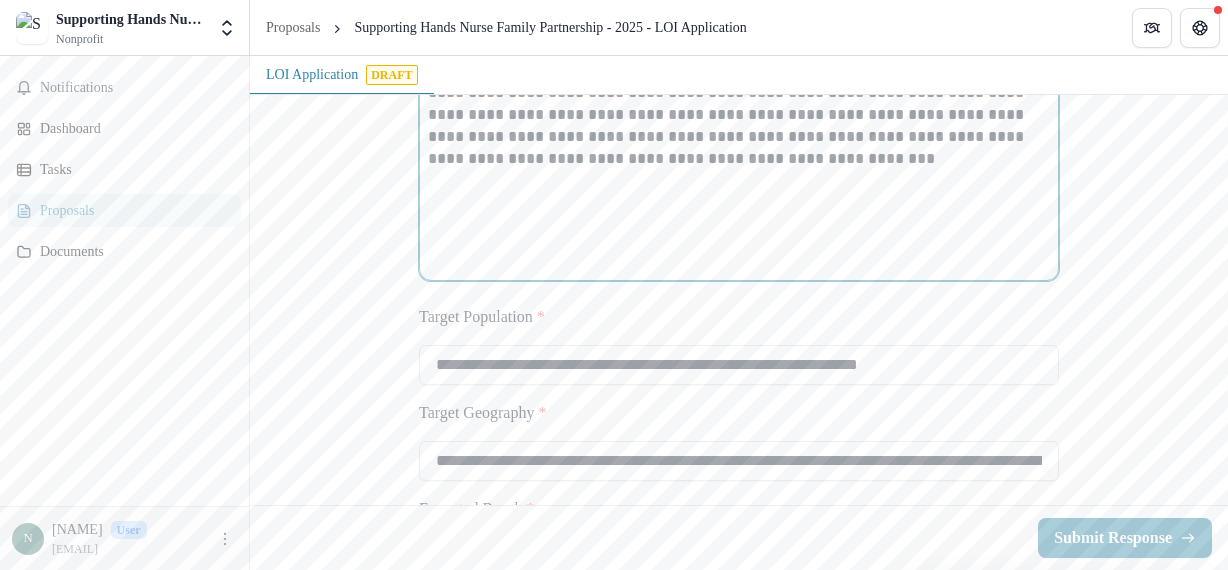 click on "**********" at bounding box center (739, 104) 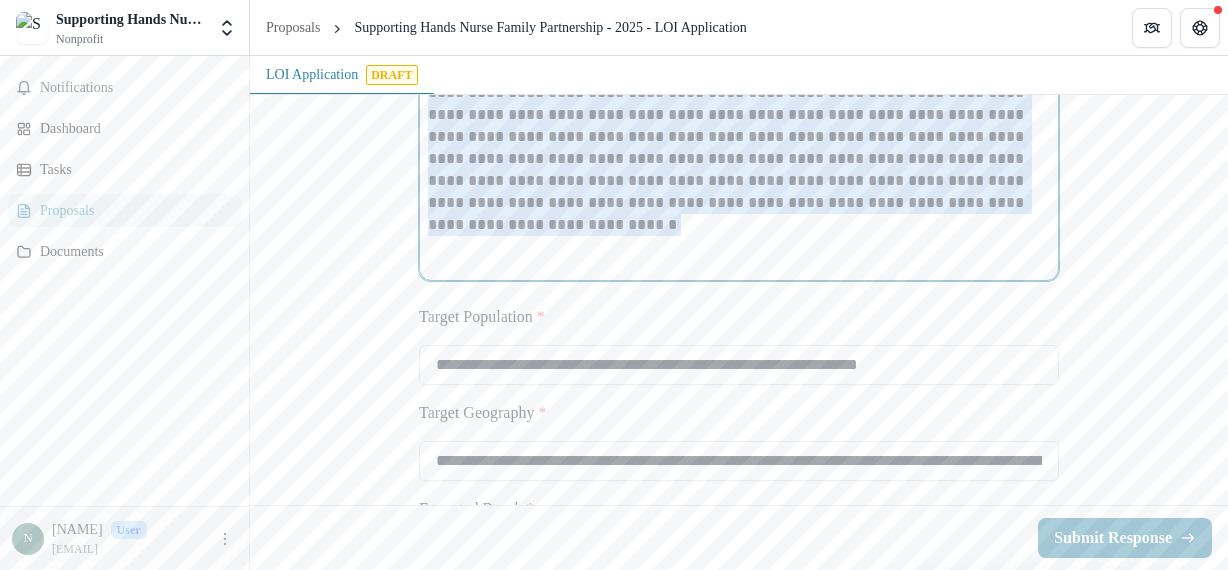 drag, startPoint x: 570, startPoint y: 369, endPoint x: 424, endPoint y: 191, distance: 230.21729 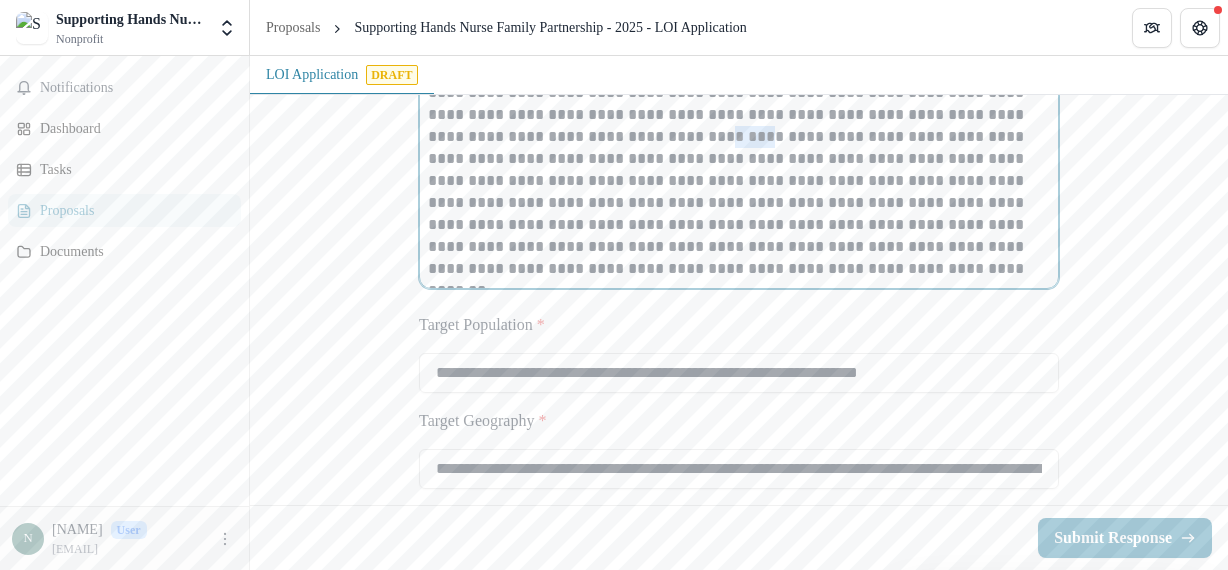 drag, startPoint x: 648, startPoint y: 281, endPoint x: 605, endPoint y: 277, distance: 43.185646 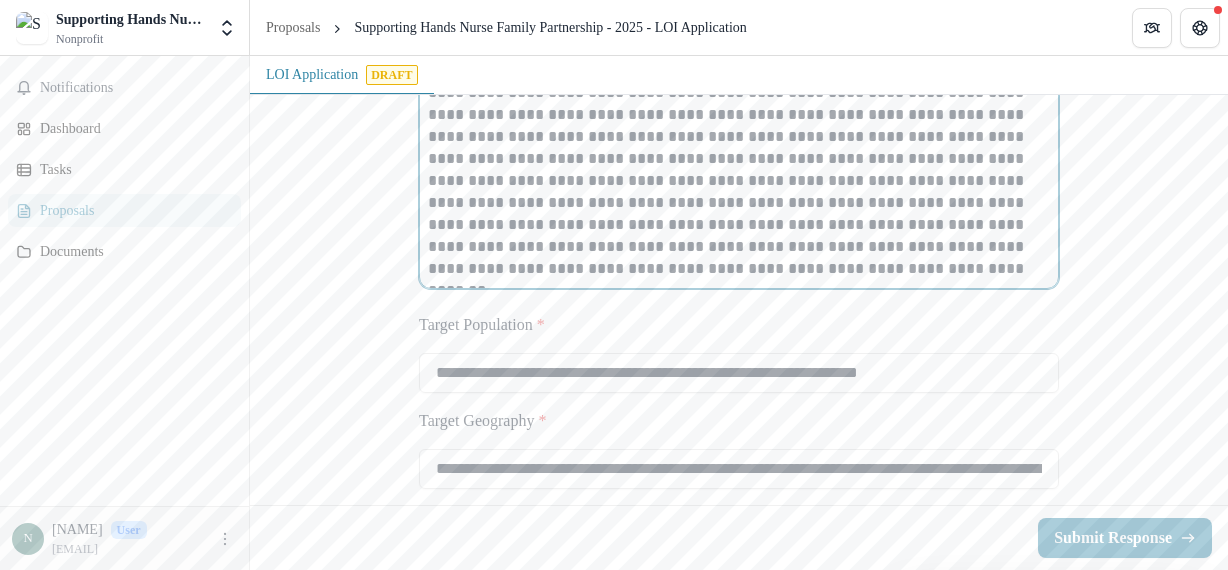 click on "**********" at bounding box center (739, 159) 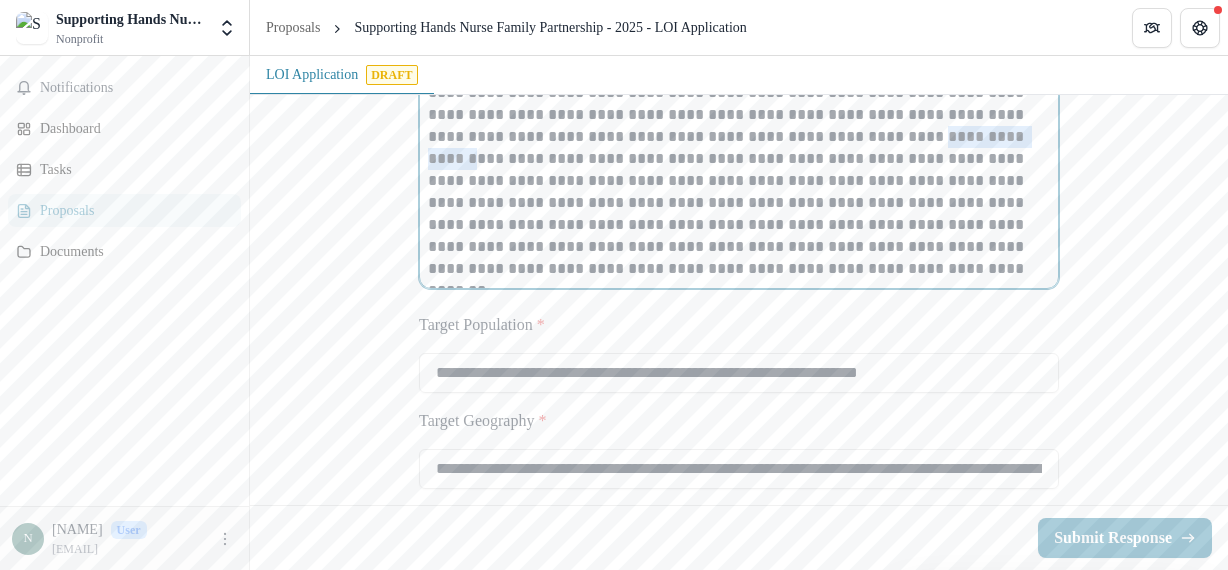 drag, startPoint x: 922, startPoint y: 273, endPoint x: 804, endPoint y: 278, distance: 118.10589 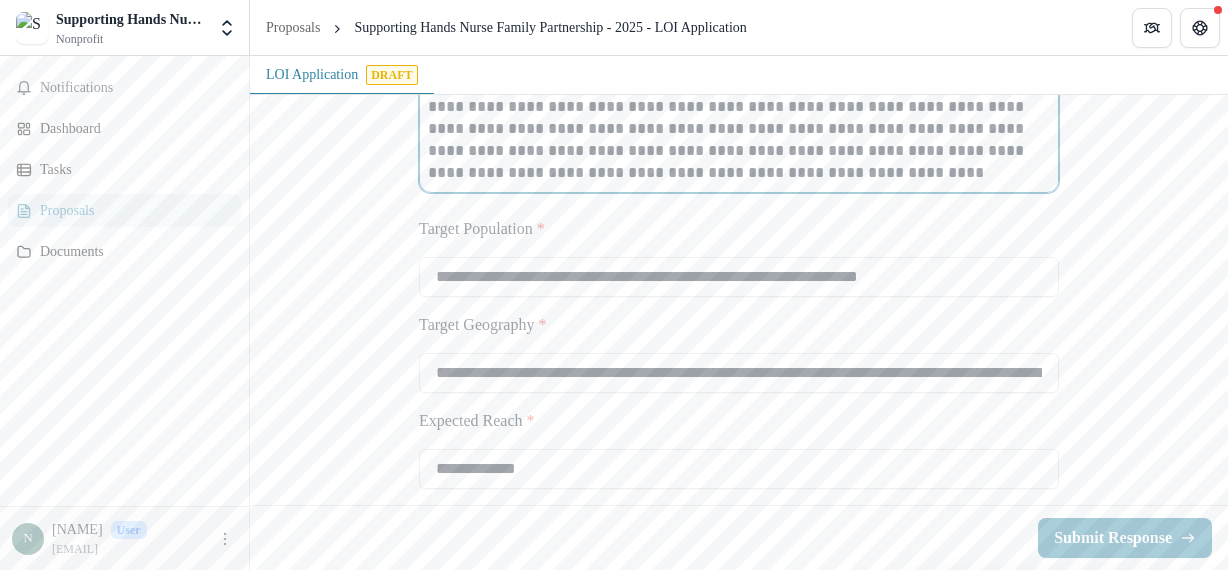 scroll, scrollTop: 2226, scrollLeft: 0, axis: vertical 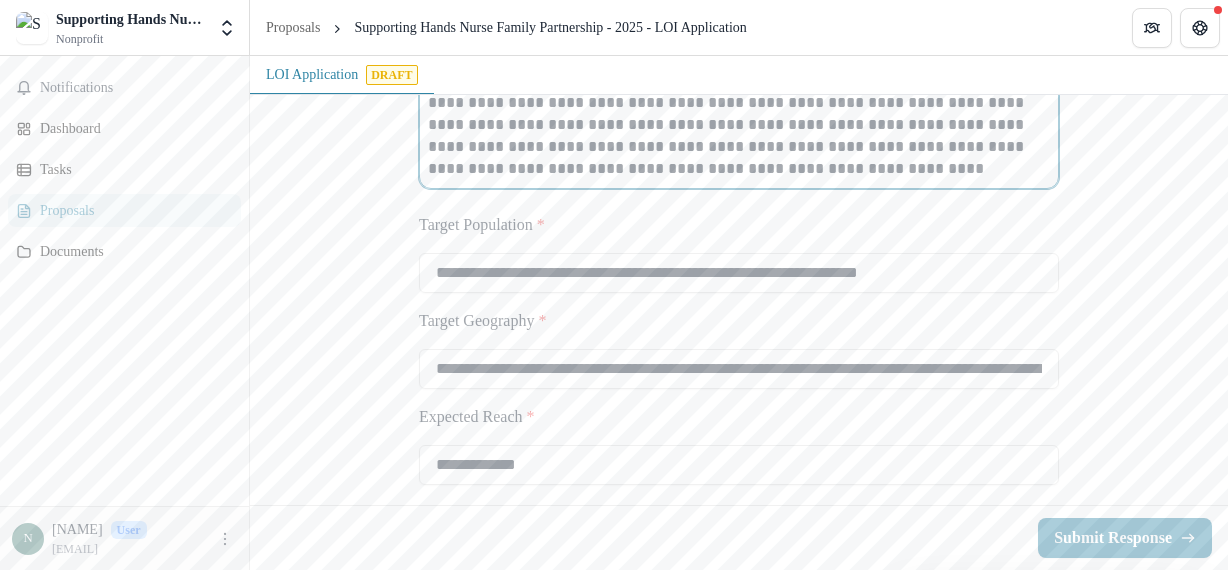 click on "**********" at bounding box center [739, 59] 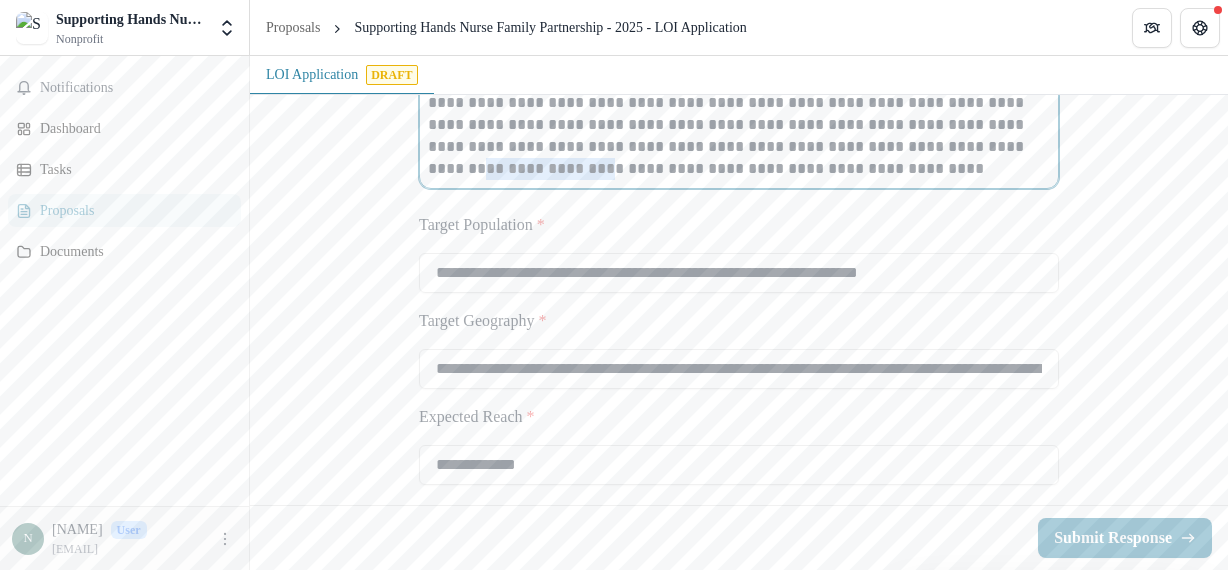 drag, startPoint x: 947, startPoint y: 287, endPoint x: 818, endPoint y: 291, distance: 129.062 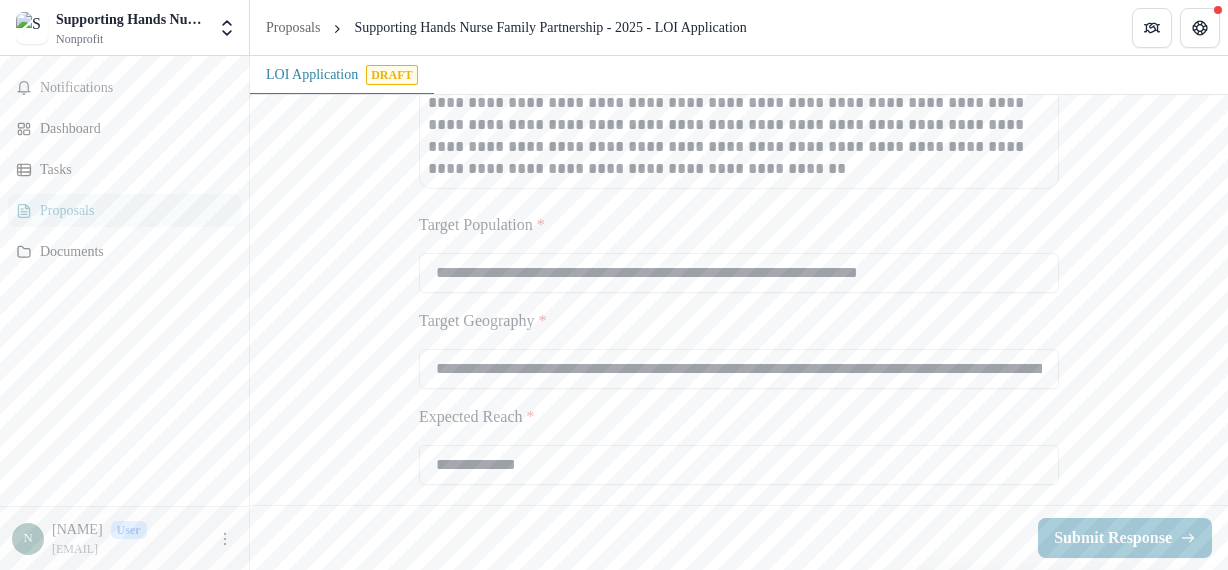 click on "**********" at bounding box center (739, 849) 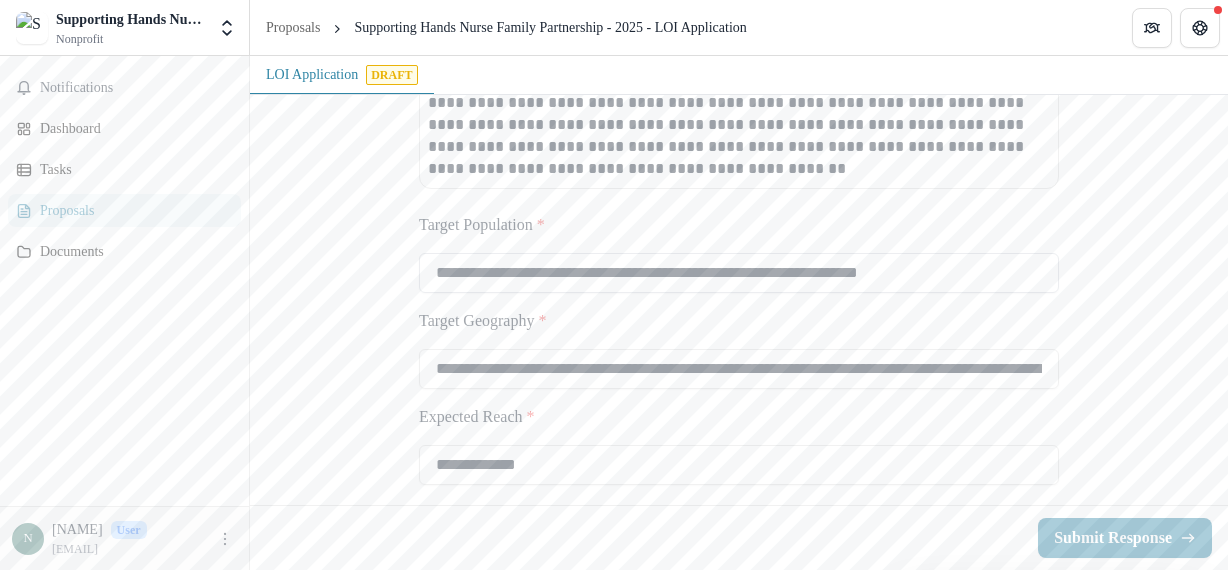 click on "**********" at bounding box center [739, 273] 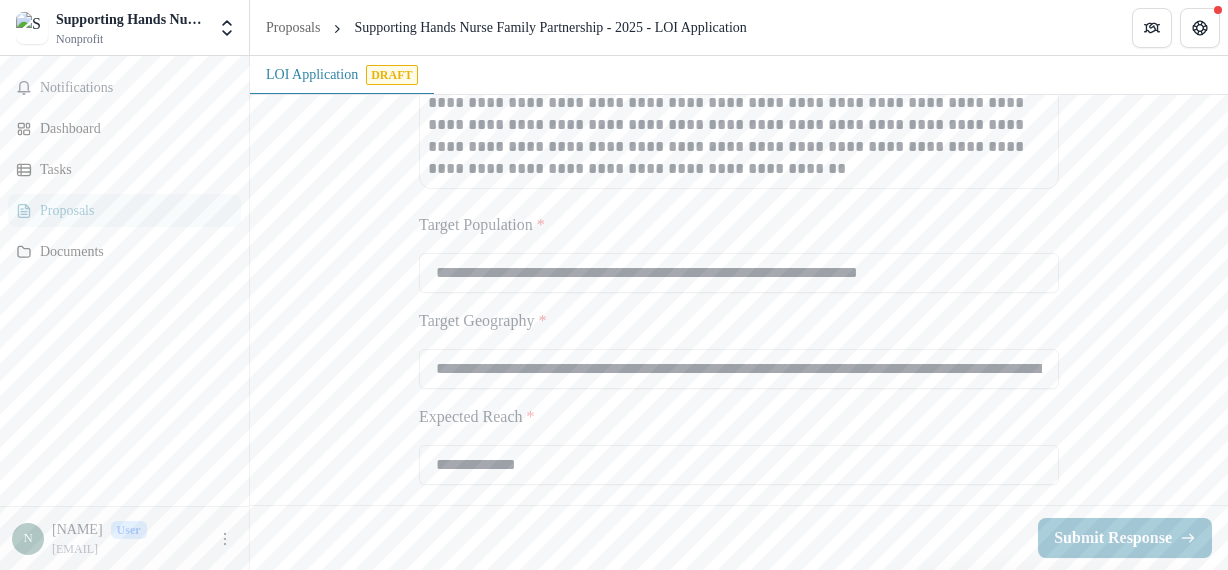 type on "**********" 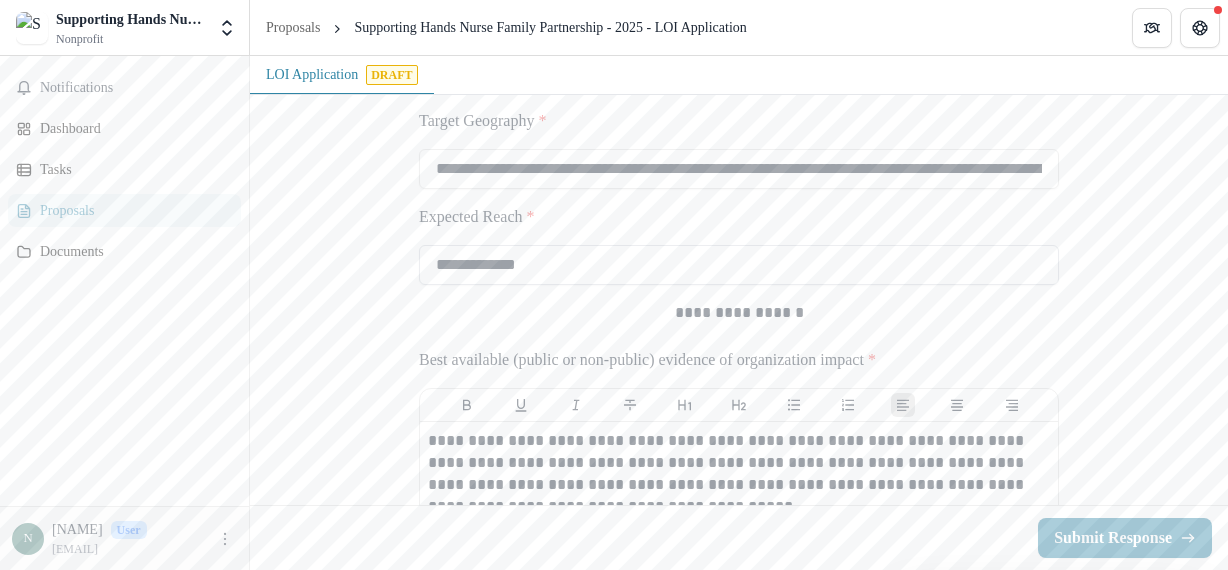 scroll, scrollTop: 2526, scrollLeft: 0, axis: vertical 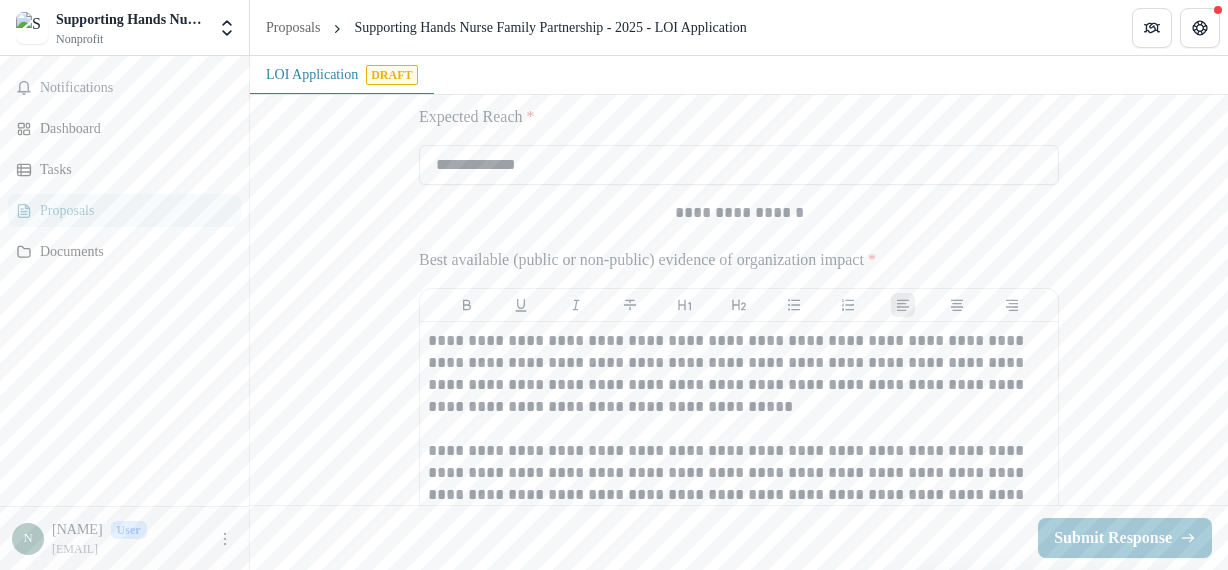 click on "**********" at bounding box center (739, 165) 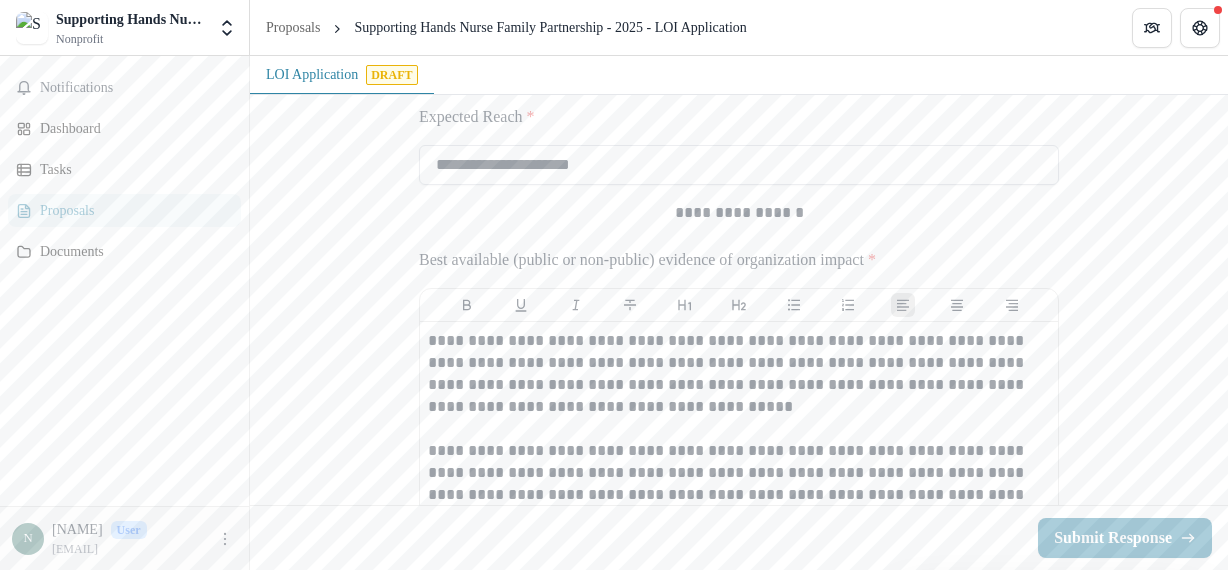 click on "**********" at bounding box center (739, 165) 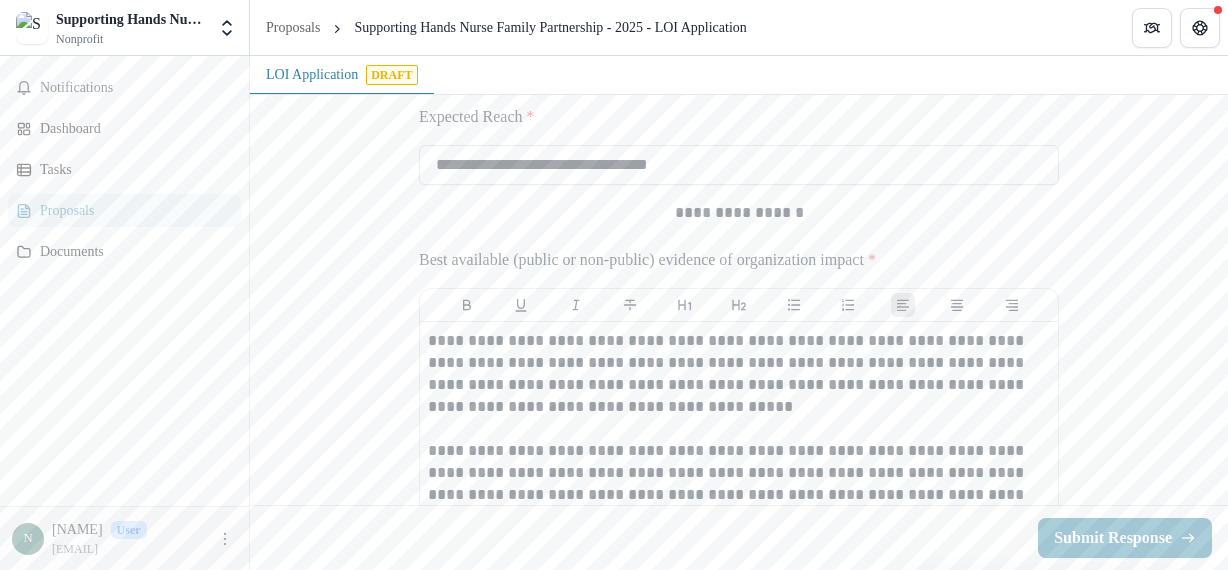 drag, startPoint x: 605, startPoint y: 301, endPoint x: 652, endPoint y: 309, distance: 47.67599 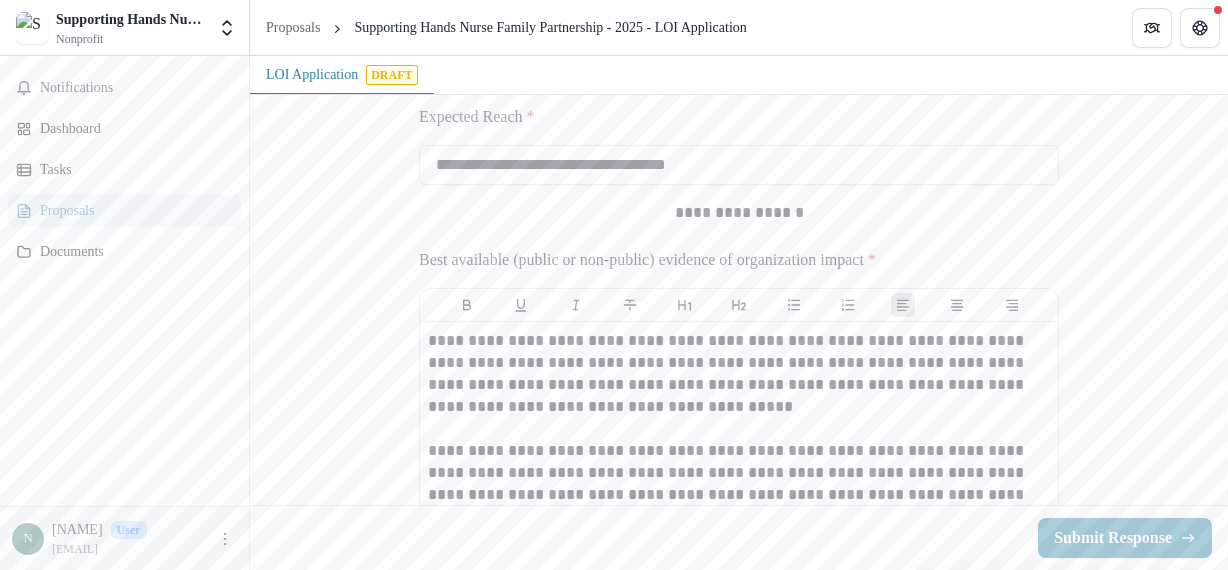 type on "**********" 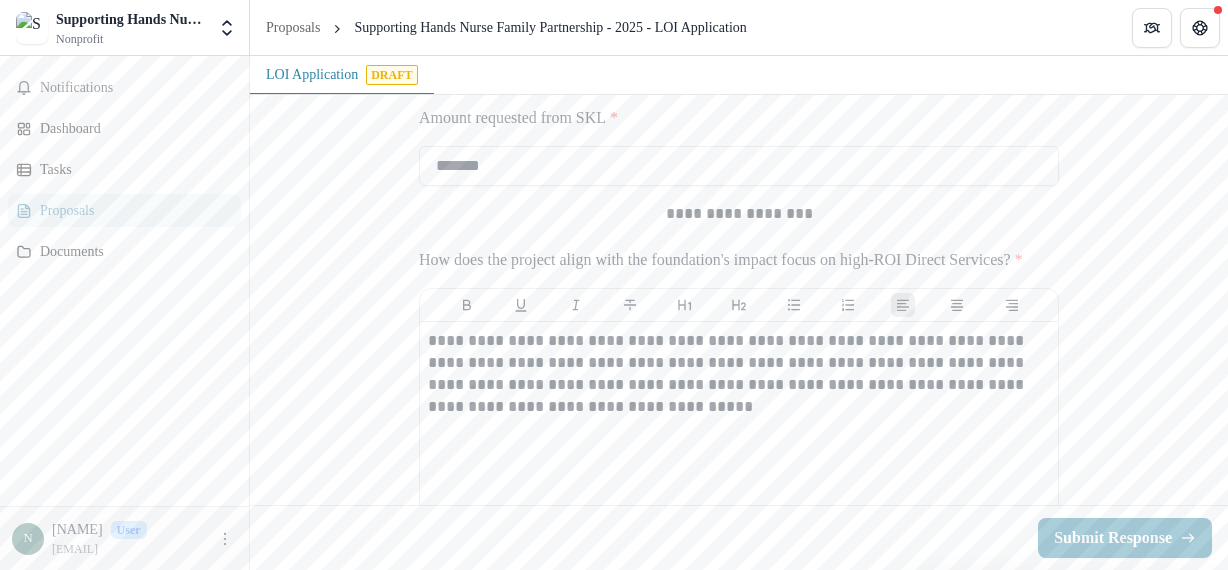 scroll, scrollTop: 3726, scrollLeft: 0, axis: vertical 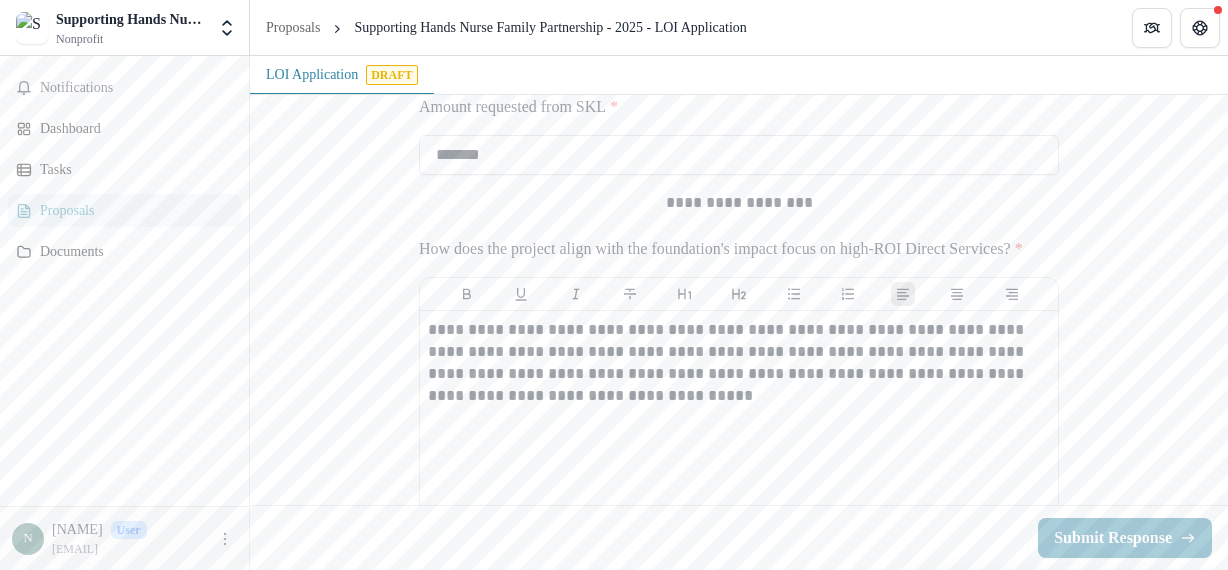 click on "*******" at bounding box center (739, 155) 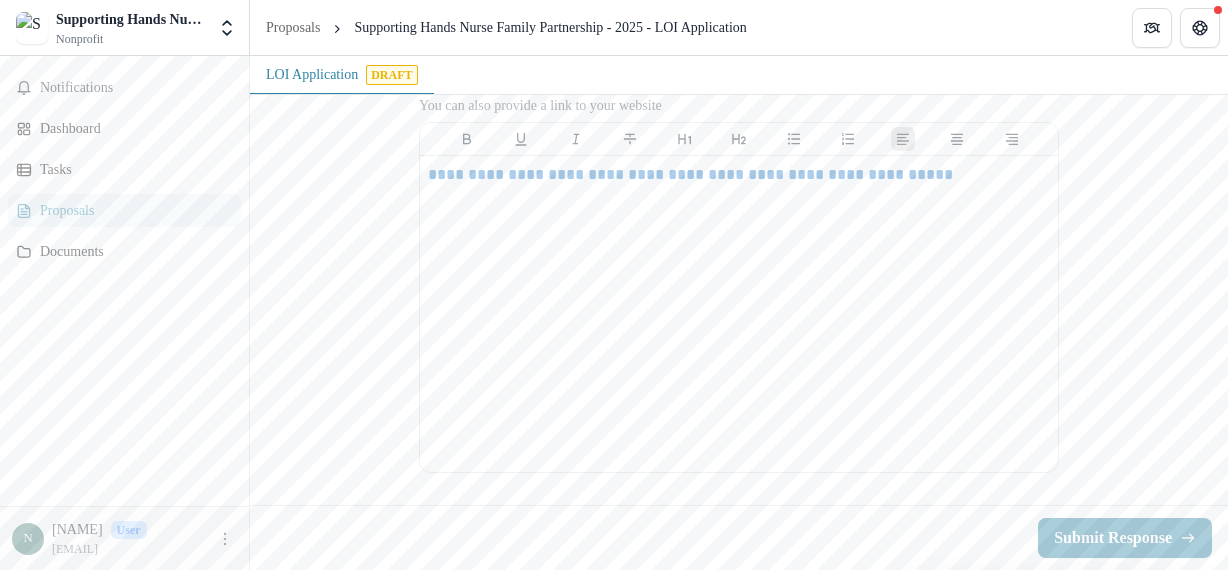 scroll, scrollTop: 5413, scrollLeft: 0, axis: vertical 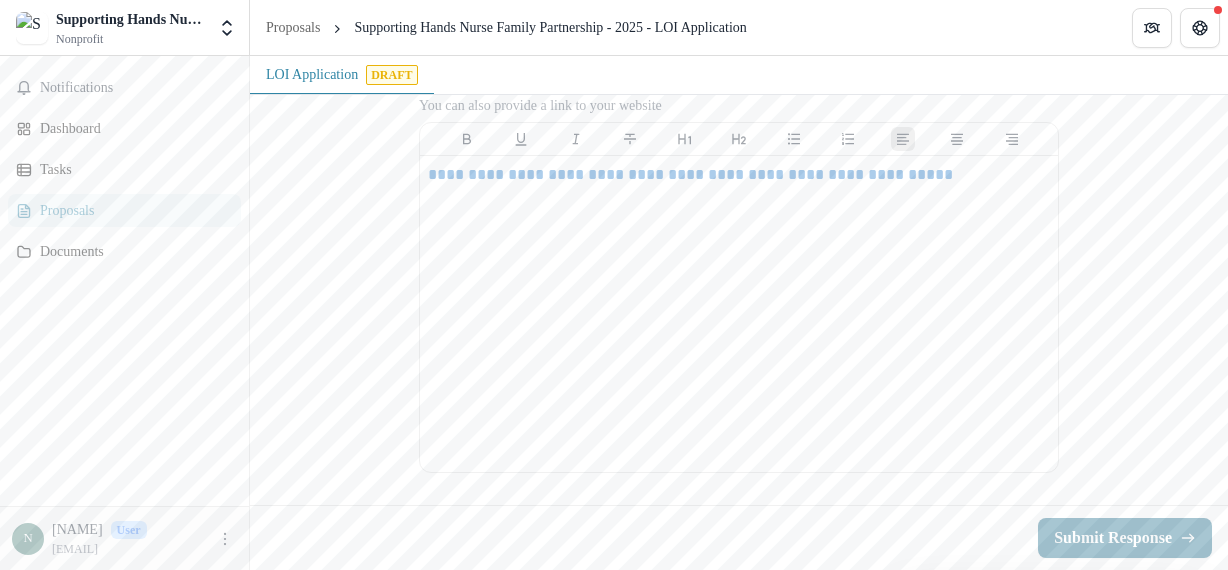 type on "*******" 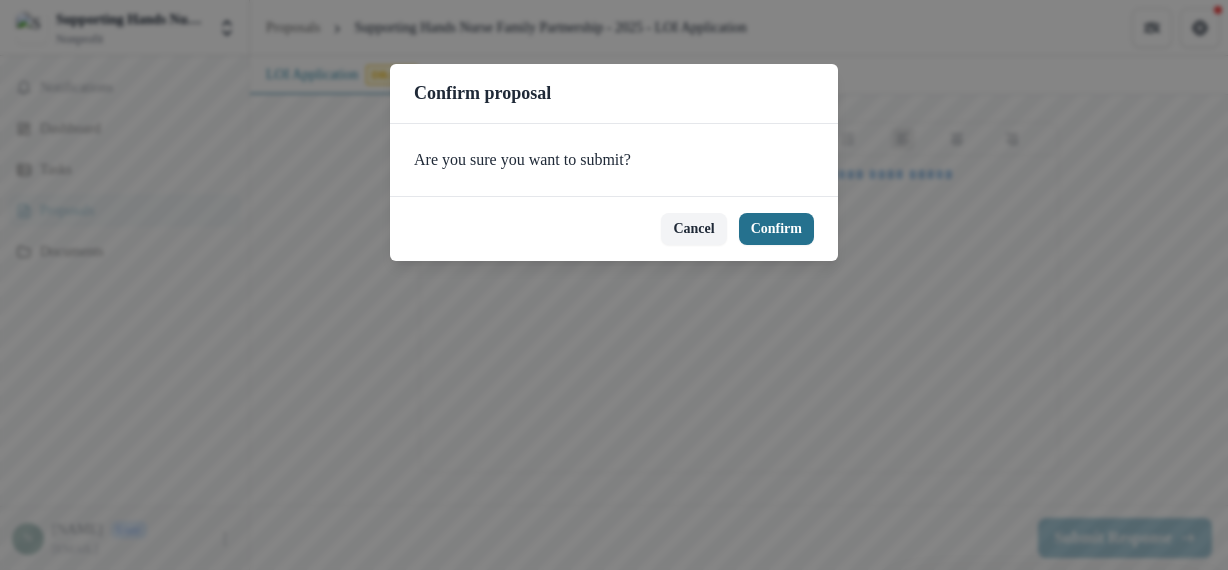 click on "Confirm" at bounding box center (776, 229) 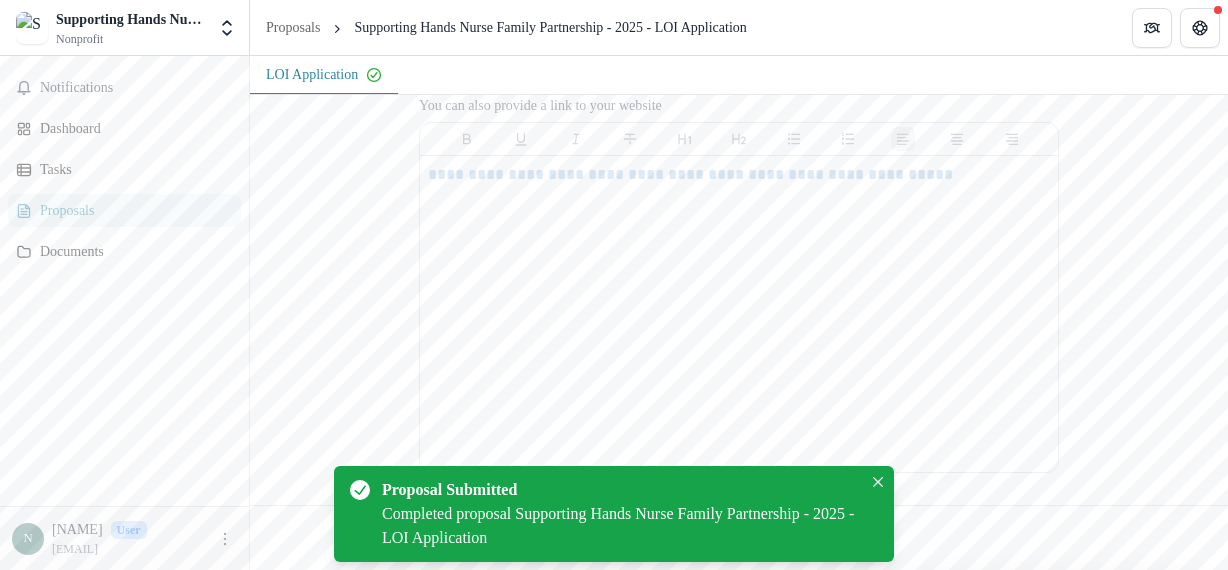 scroll, scrollTop: 270, scrollLeft: 0, axis: vertical 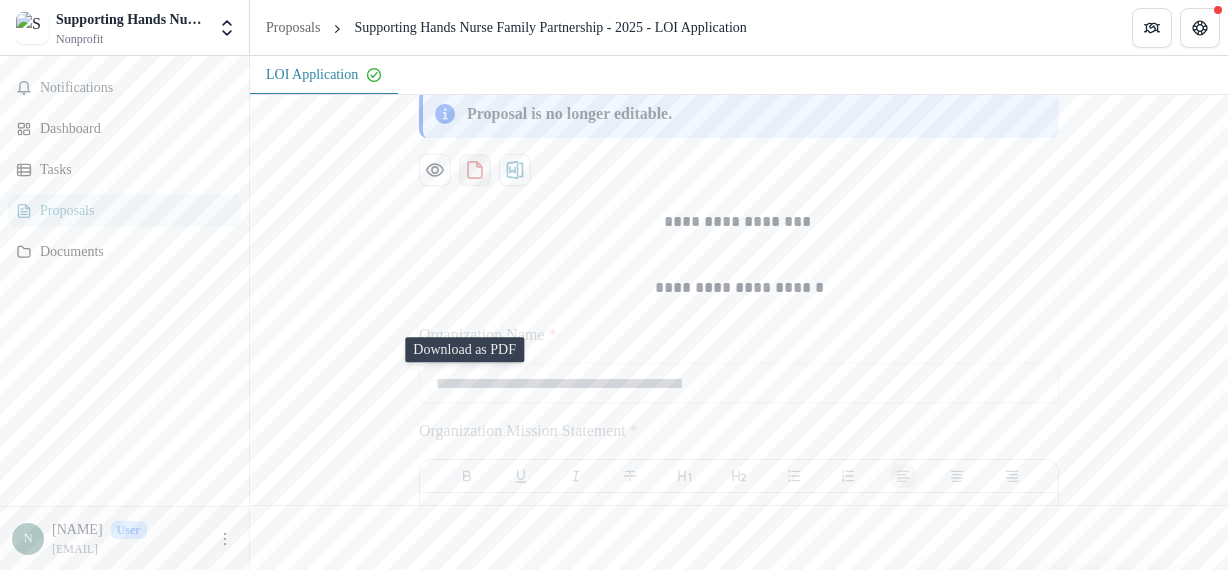 click at bounding box center (475, 170) 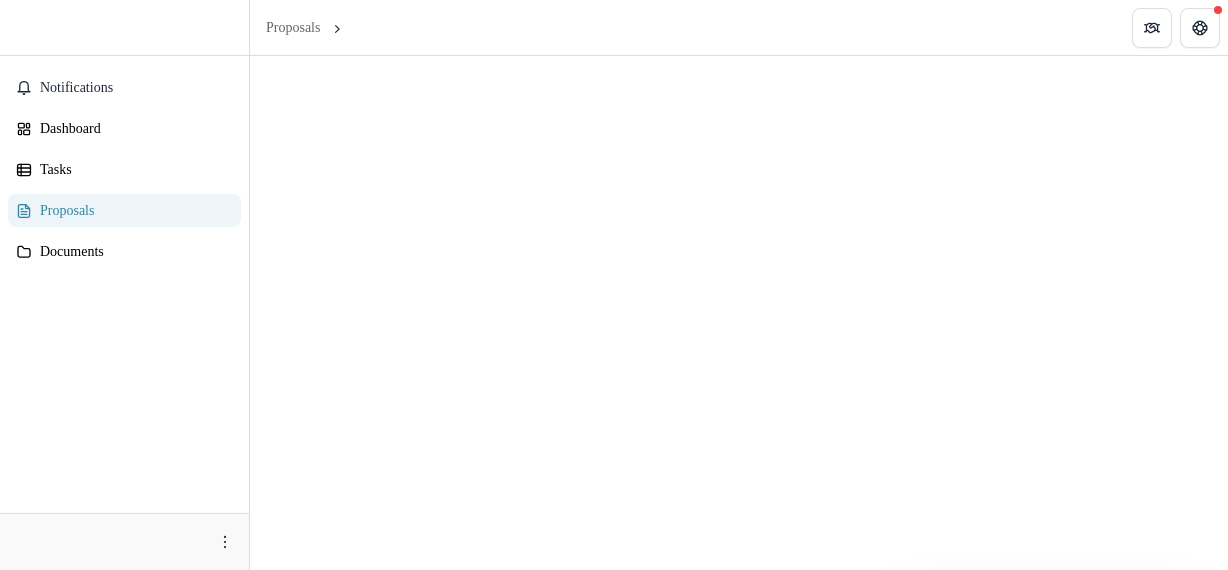 scroll, scrollTop: 0, scrollLeft: 0, axis: both 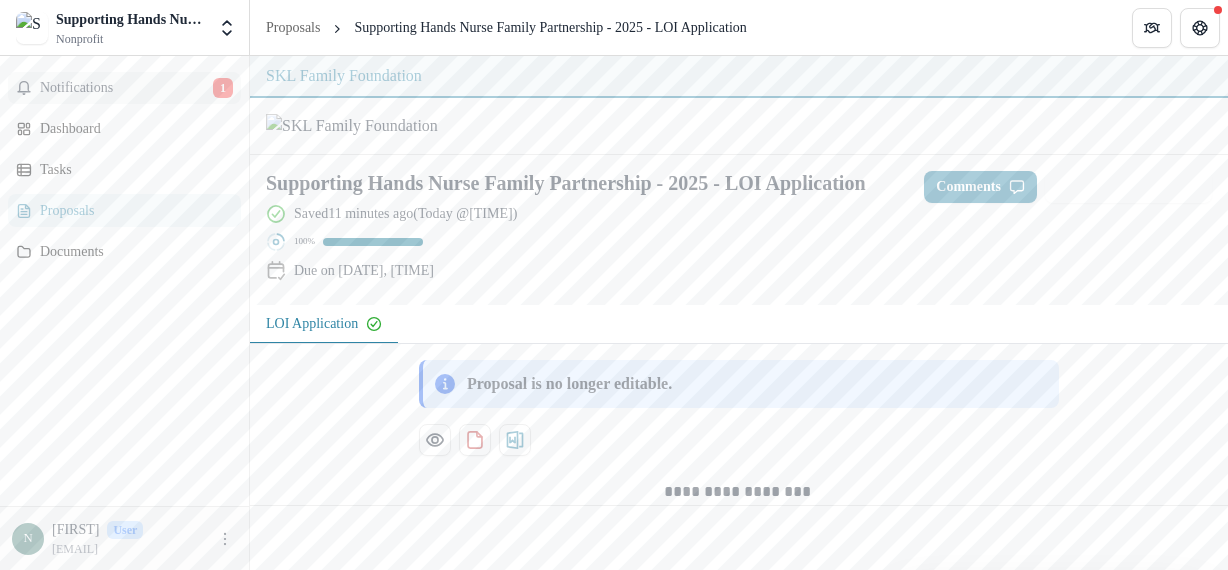 click on "Notifications" at bounding box center [126, 88] 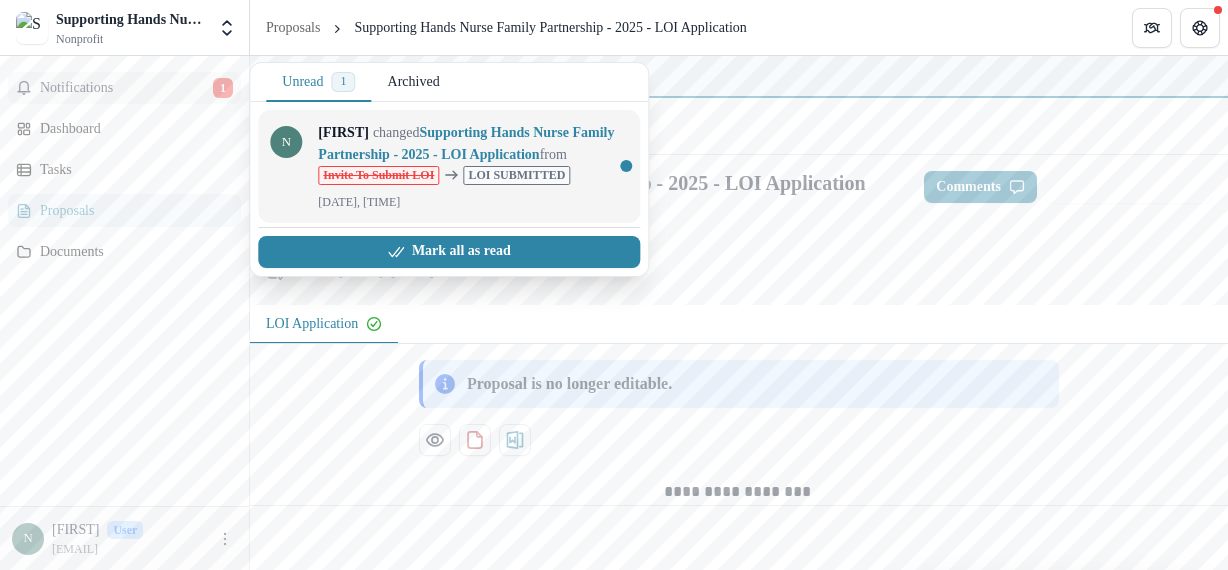 click on "Supporting Hands Nurse Family Partnership - 2025 - LOI Application" at bounding box center (466, 143) 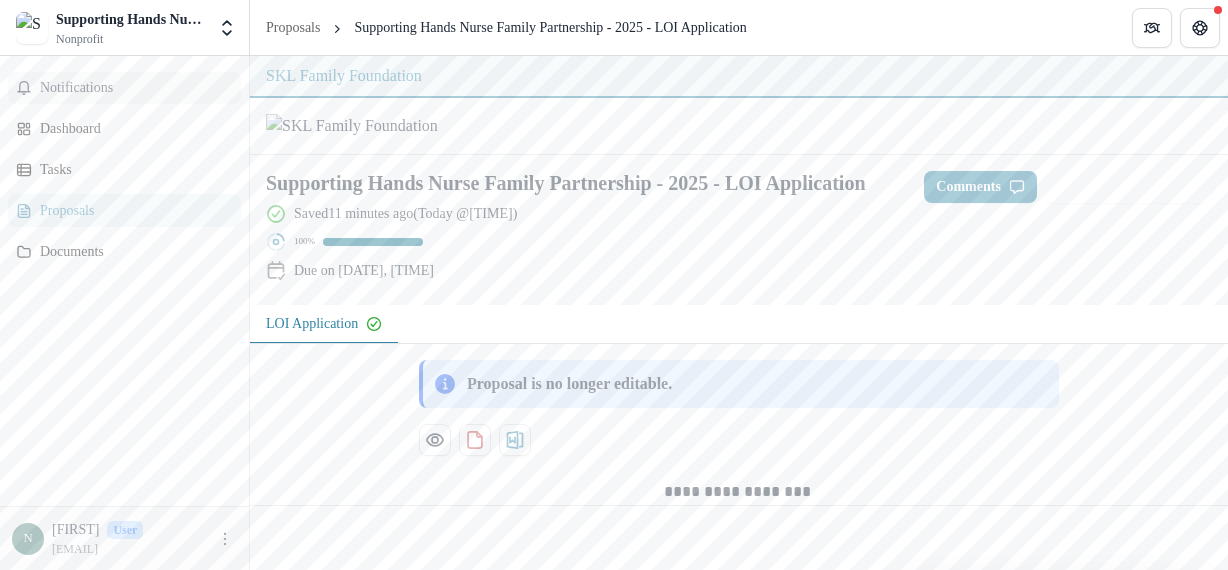 click on "Notifications" at bounding box center [124, 88] 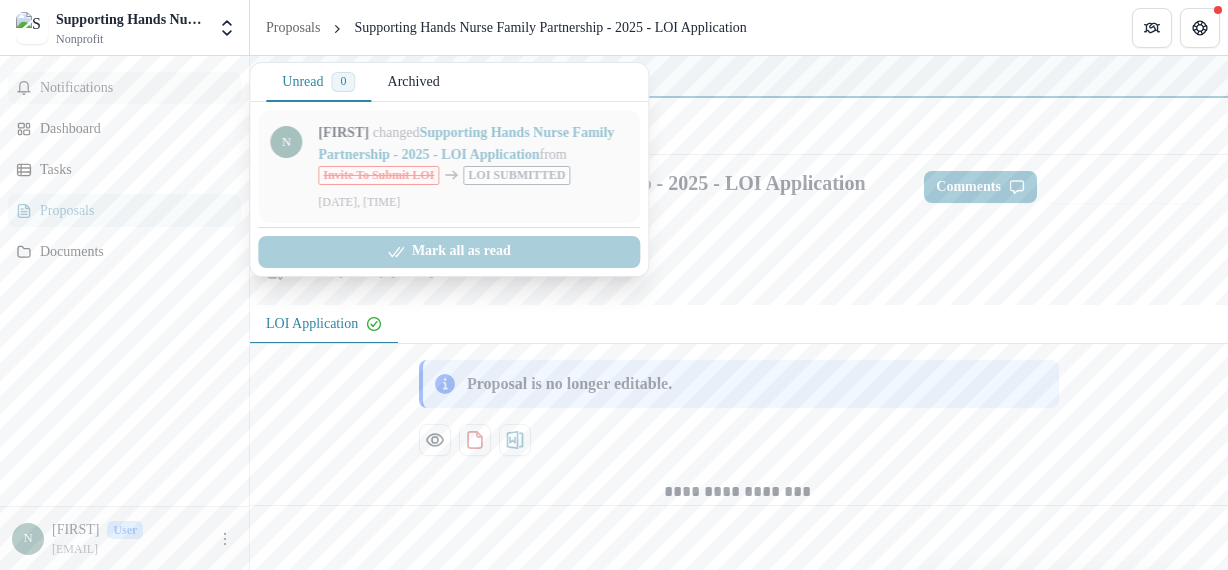 click on "Supporting Hands Nurse Family Partnership - 2025 - LOI Application" at bounding box center (466, 143) 